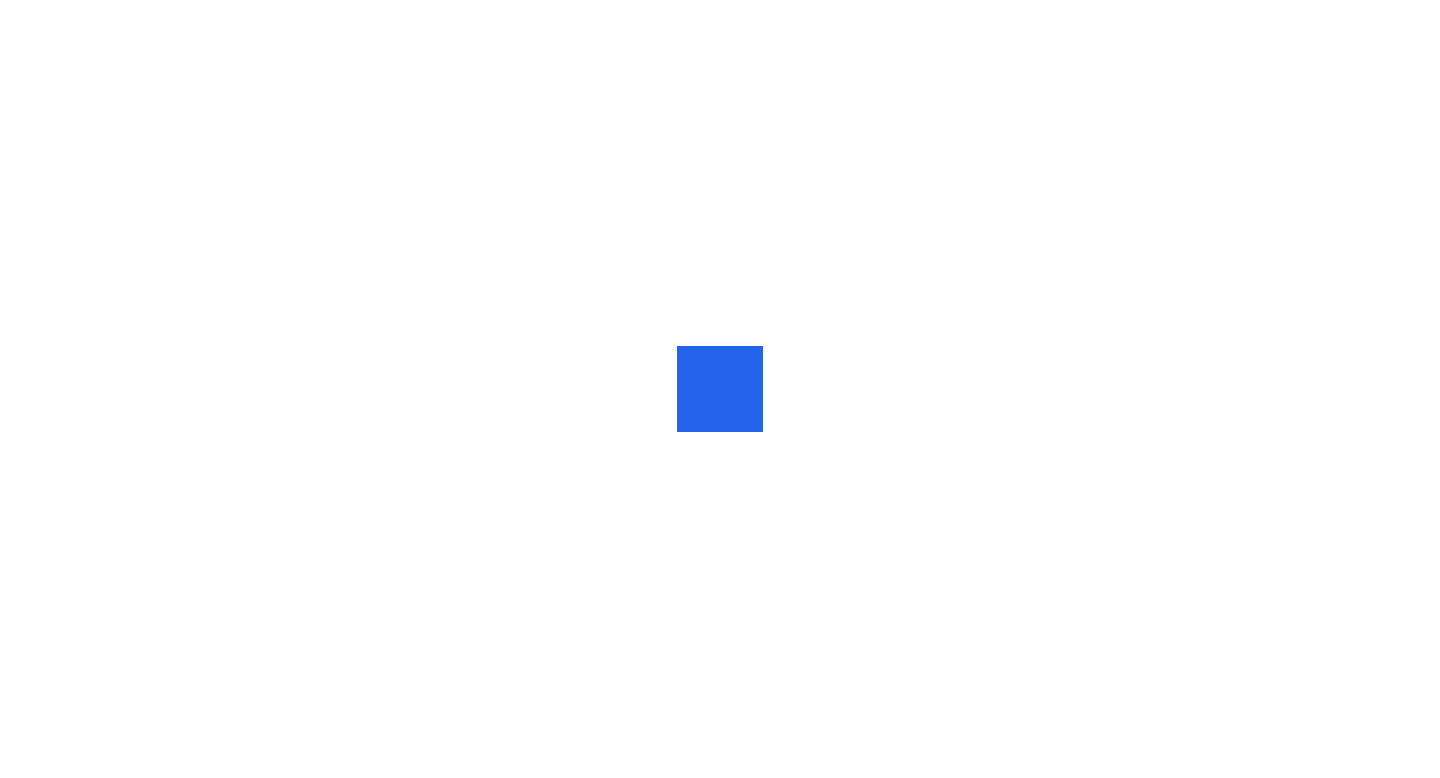 scroll, scrollTop: 0, scrollLeft: 0, axis: both 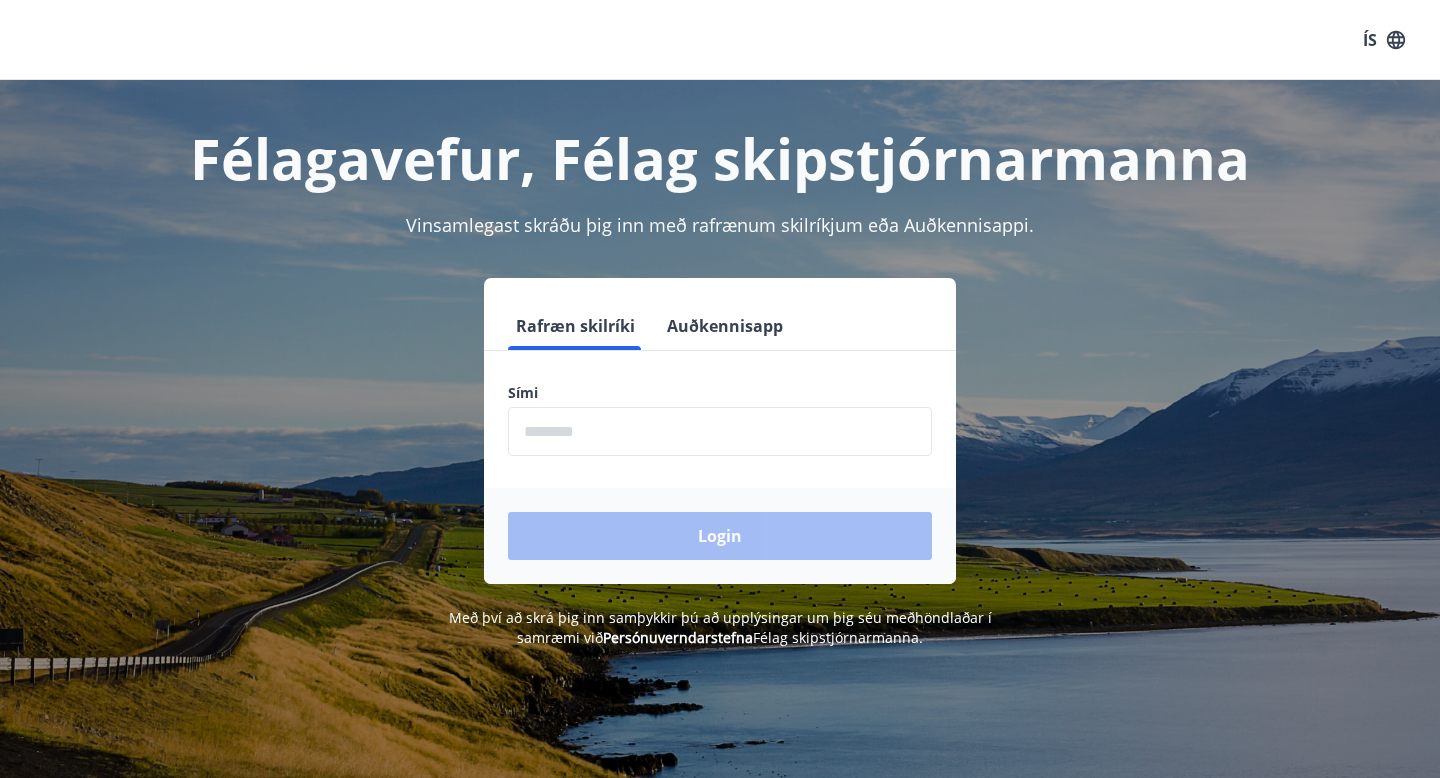 click at bounding box center [720, 431] 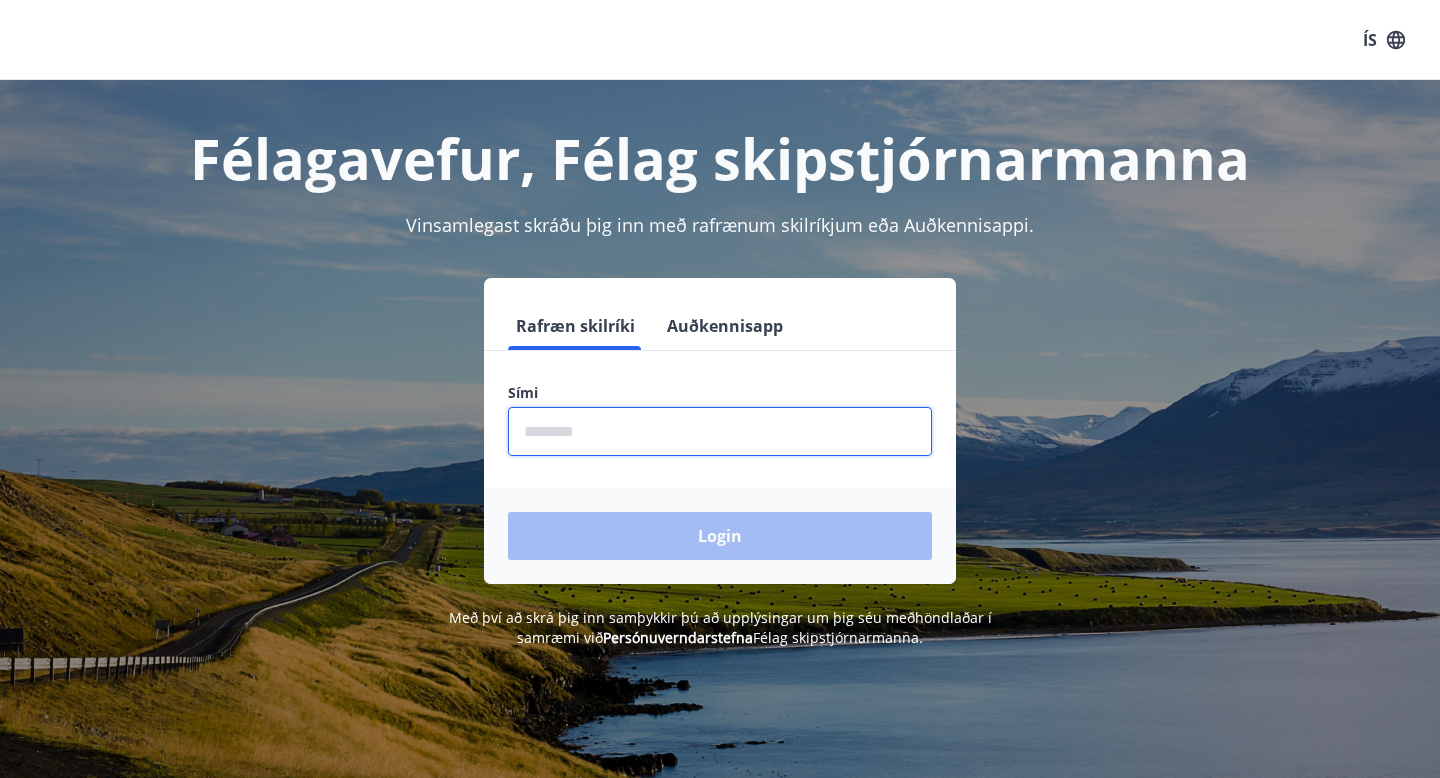 type on "********" 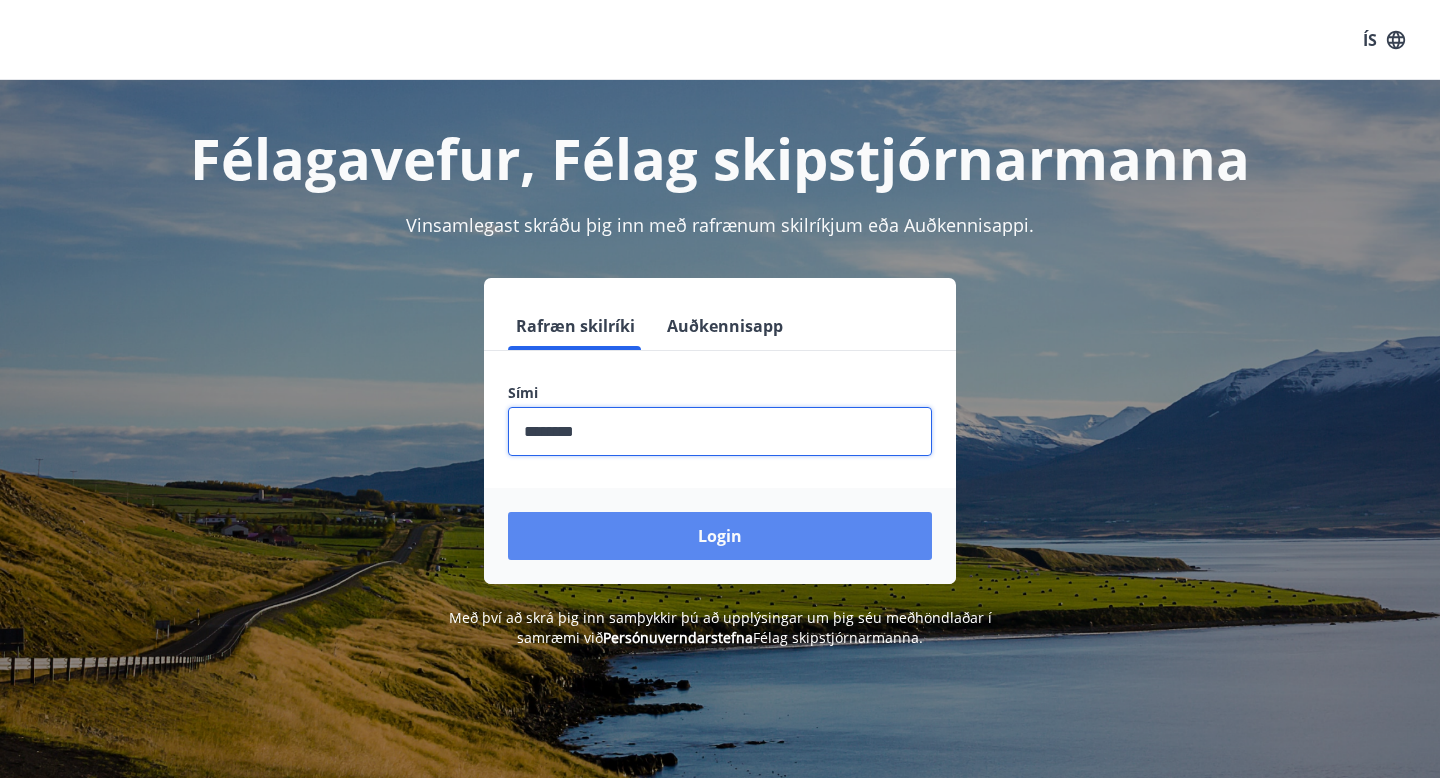 click on "Login" at bounding box center [720, 536] 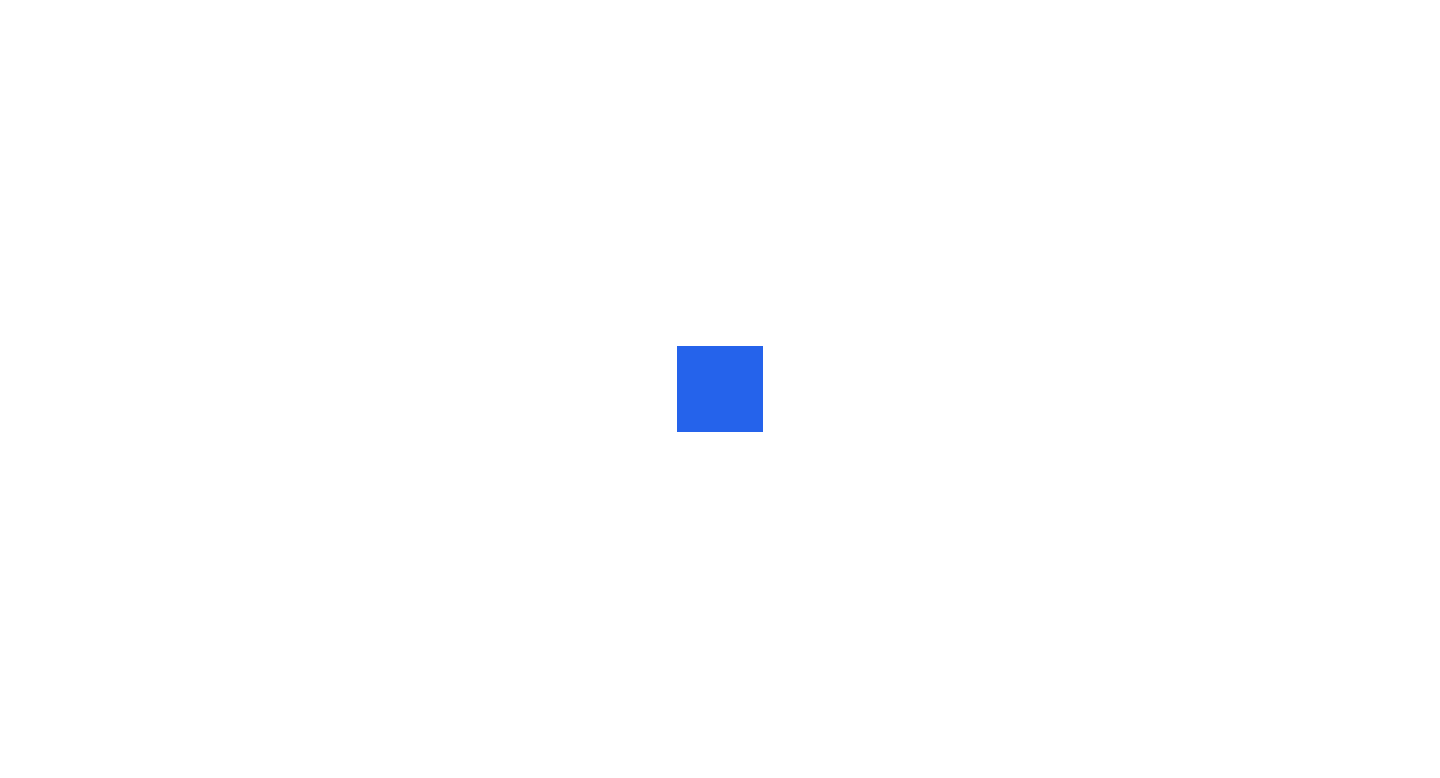 scroll, scrollTop: 0, scrollLeft: 0, axis: both 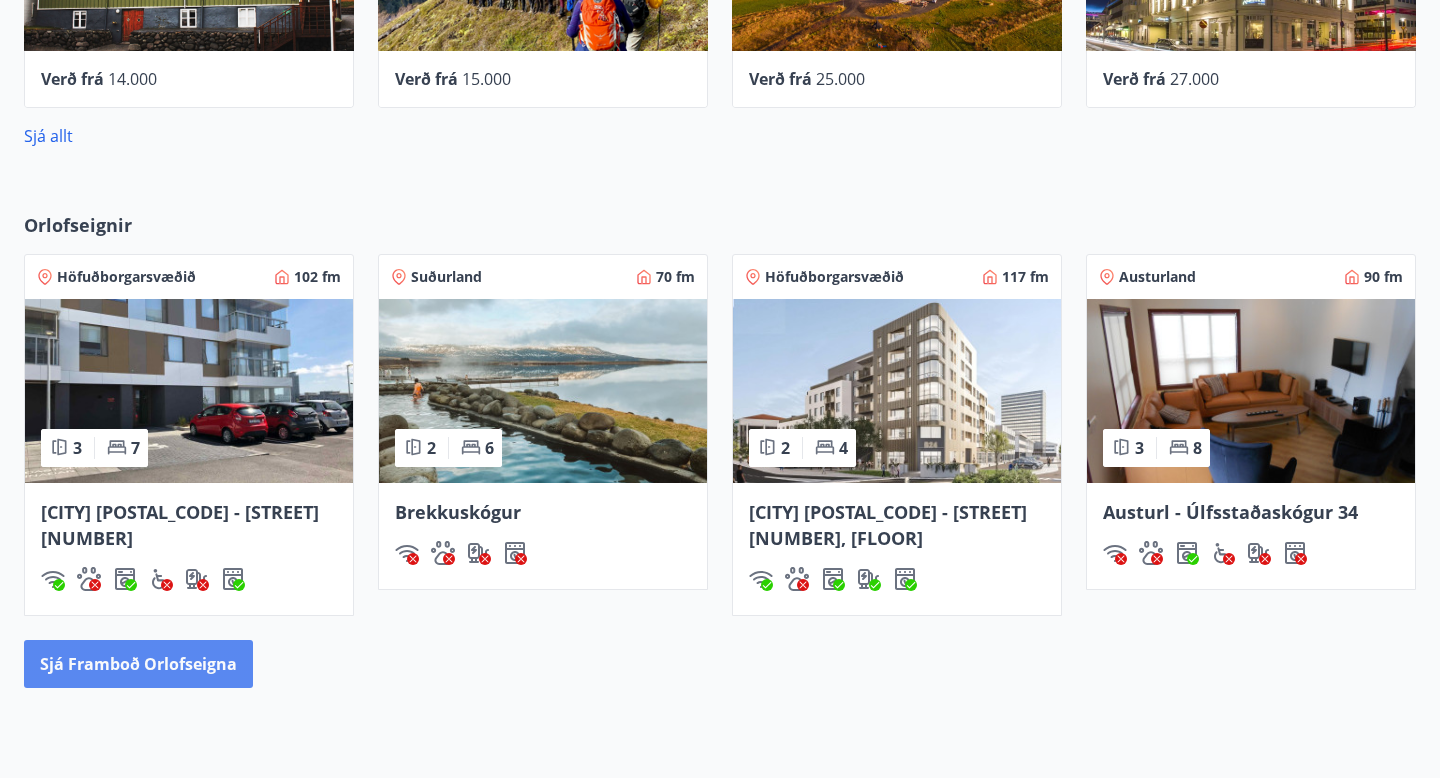 click on "Sjá framboð orlofseigna" at bounding box center [138, 664] 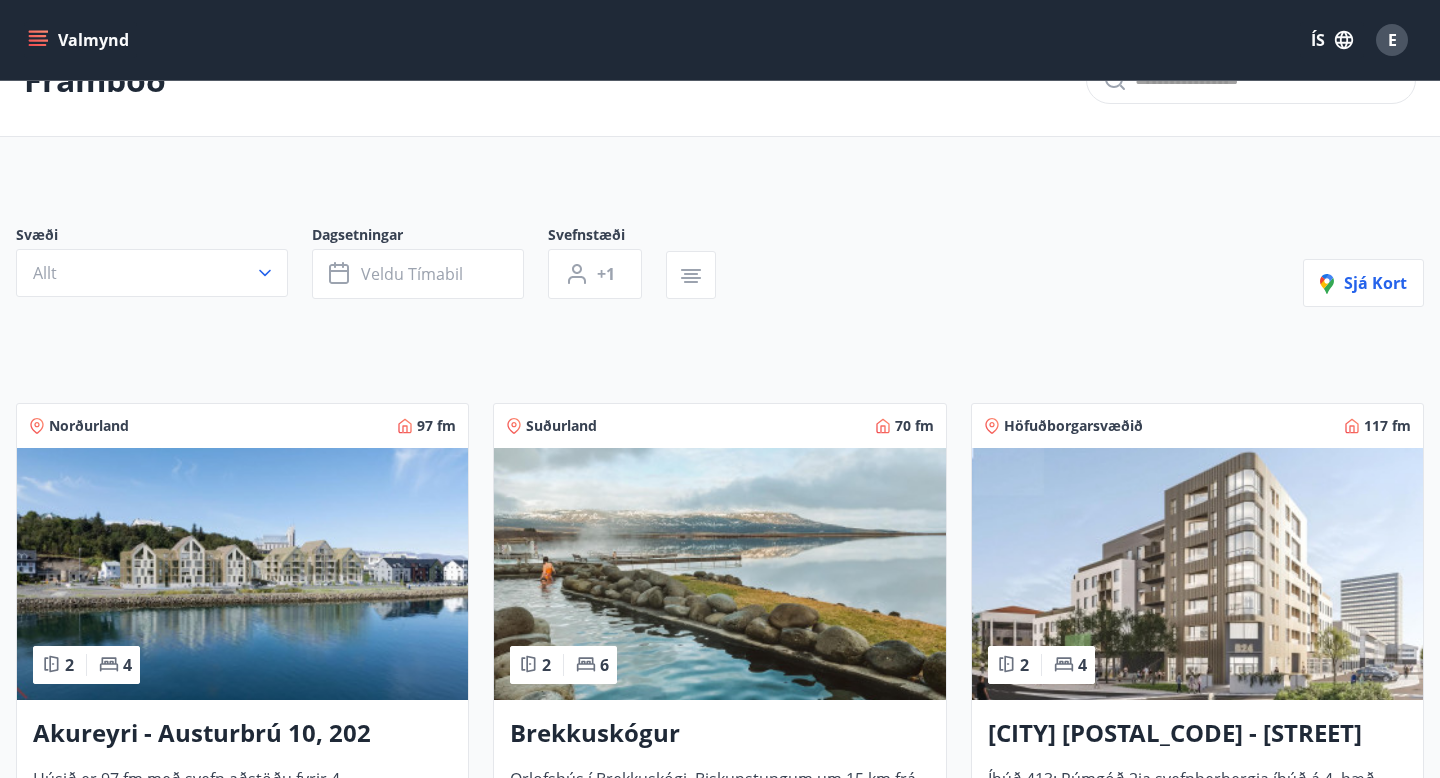 scroll, scrollTop: 59, scrollLeft: 0, axis: vertical 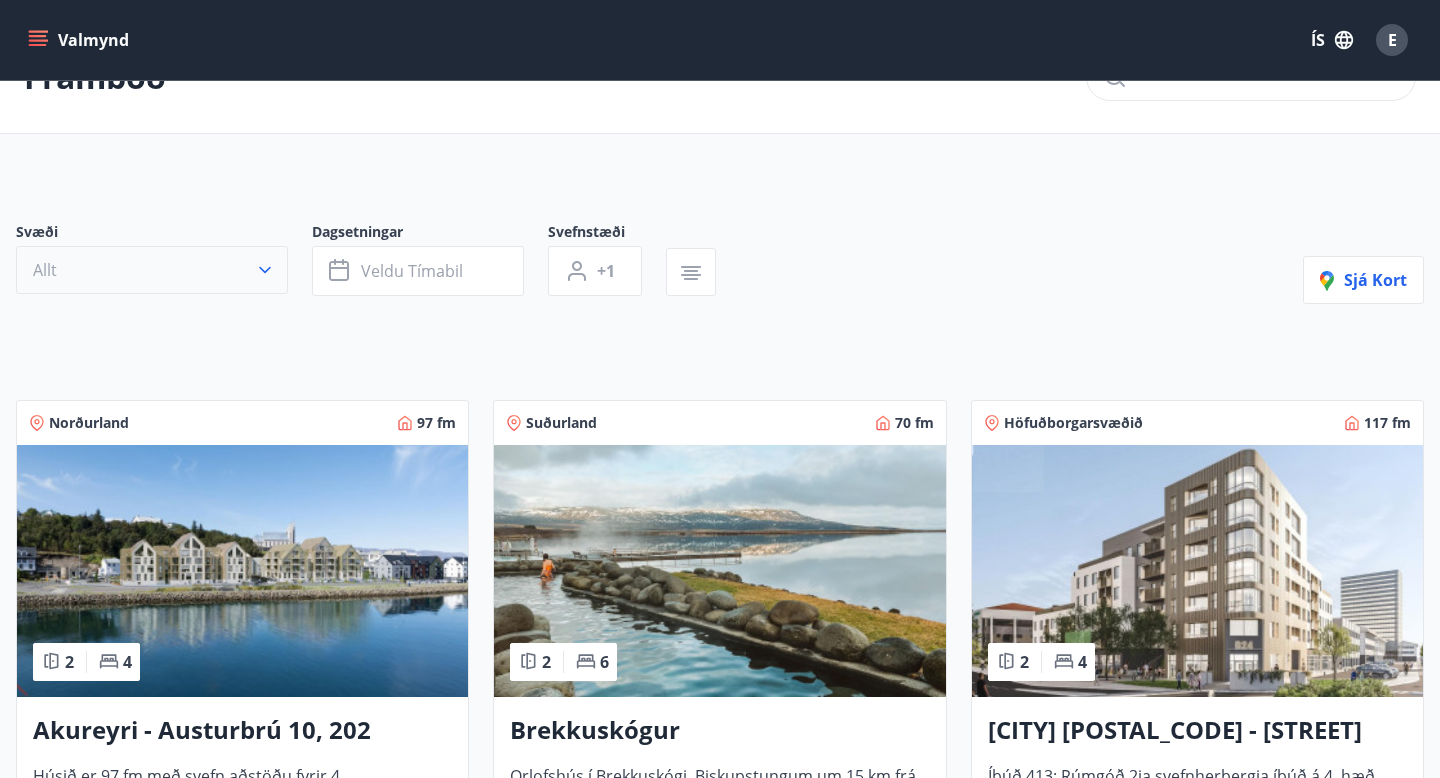 click 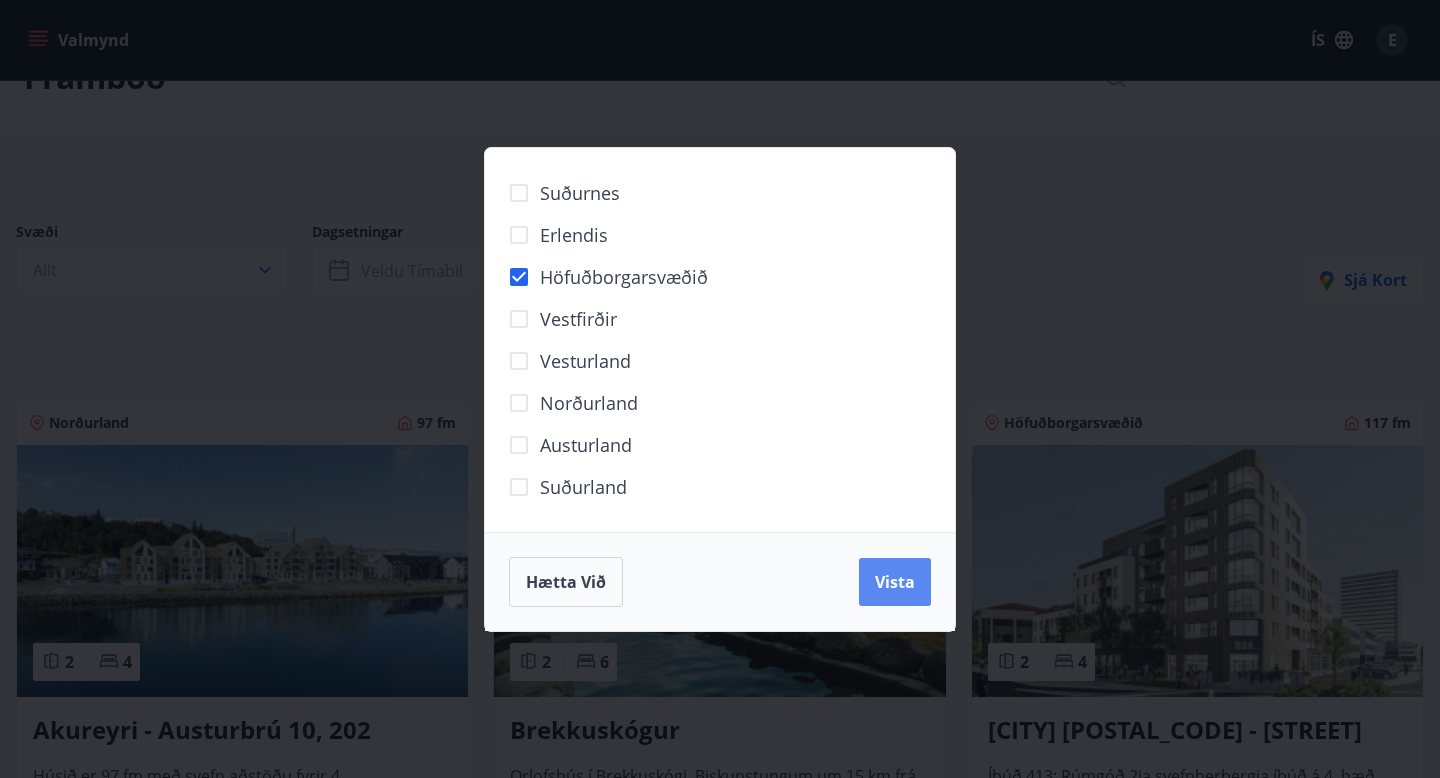 click on "Vista" at bounding box center (895, 582) 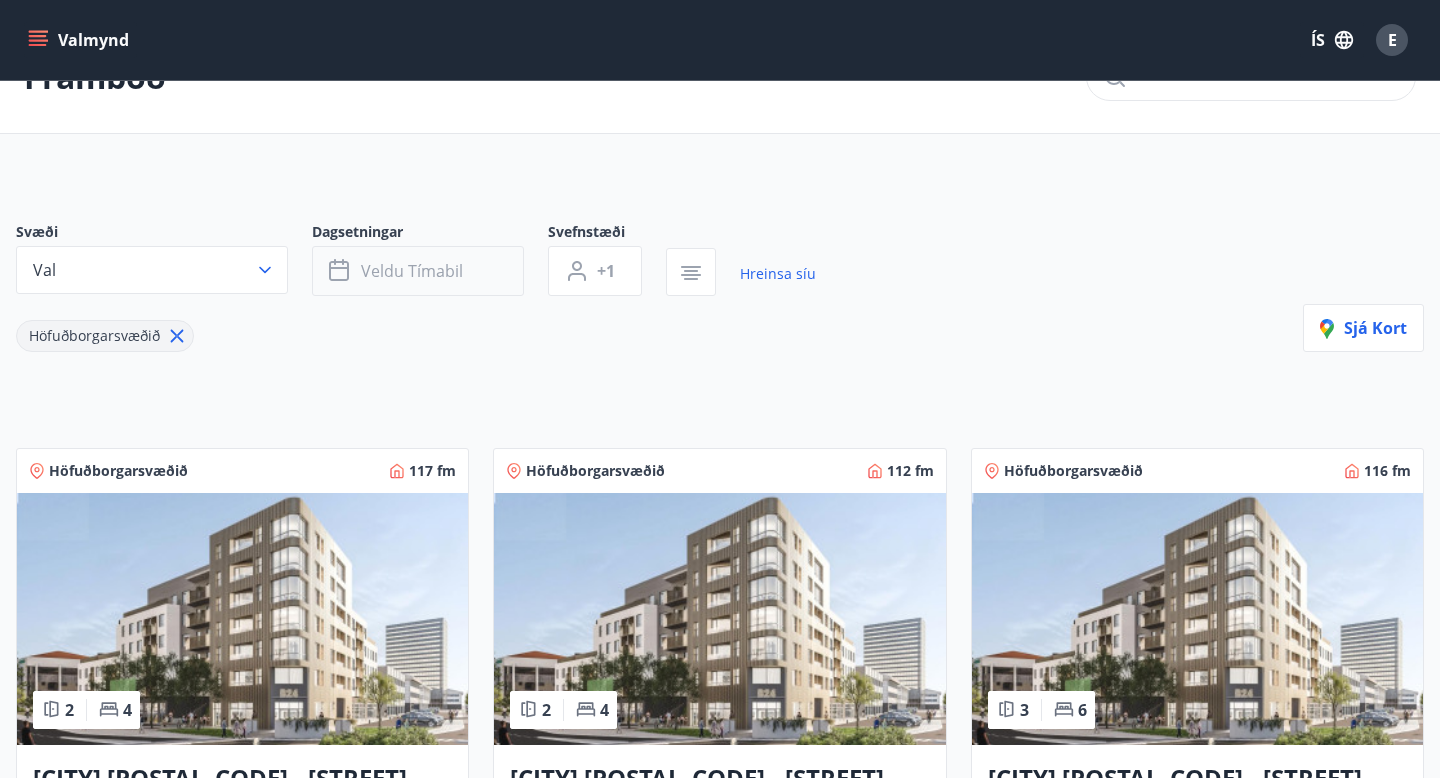 click on "Veldu tímabil" at bounding box center (418, 271) 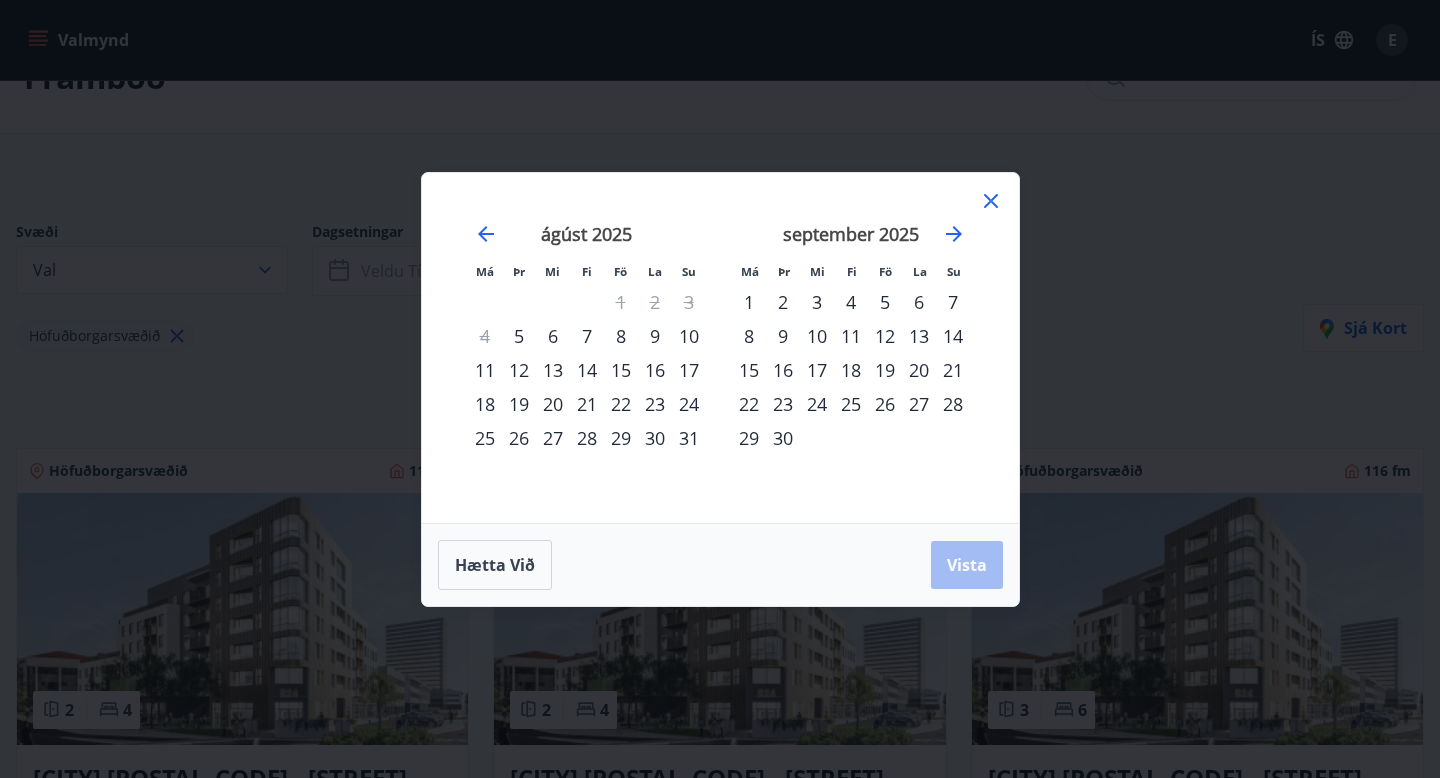 click on "22" at bounding box center [621, 404] 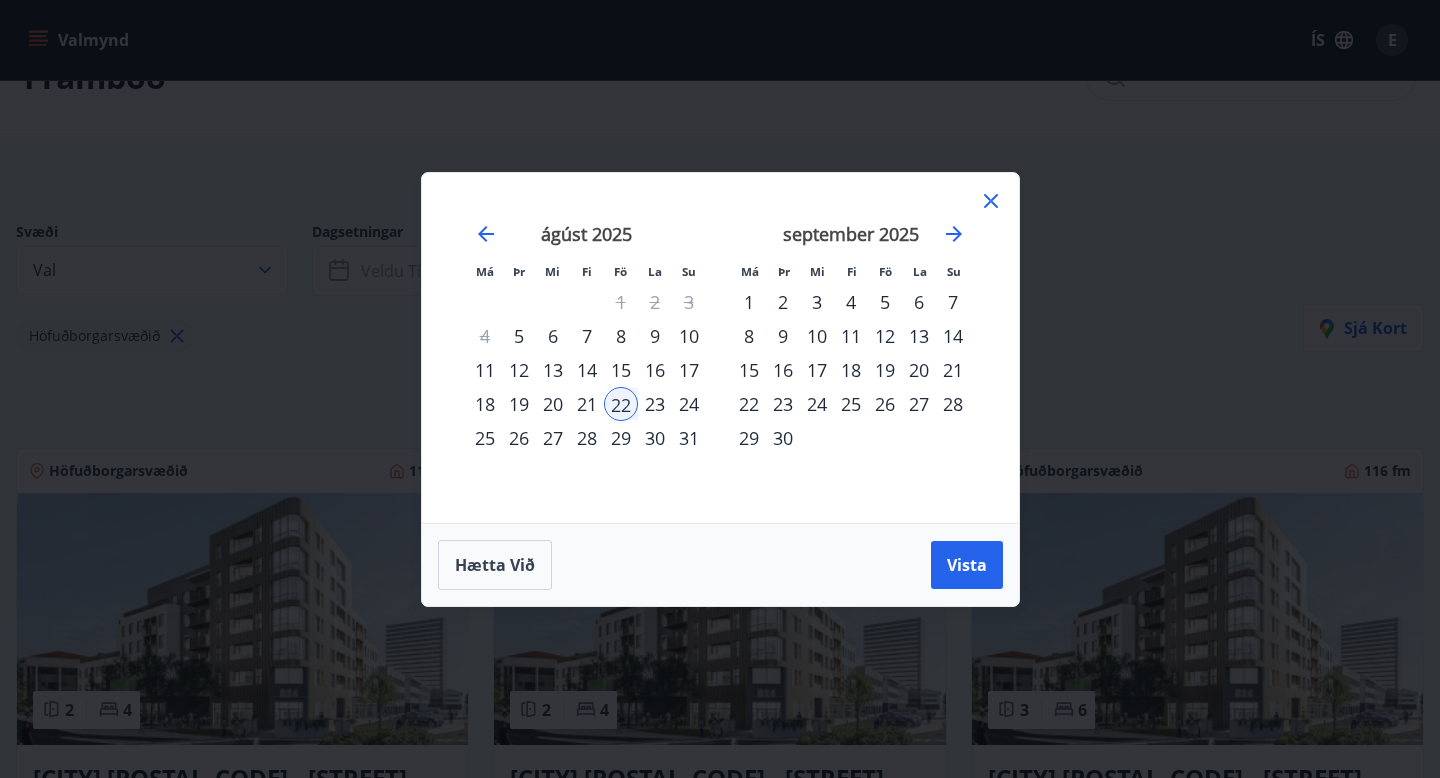 click on "24" at bounding box center [689, 404] 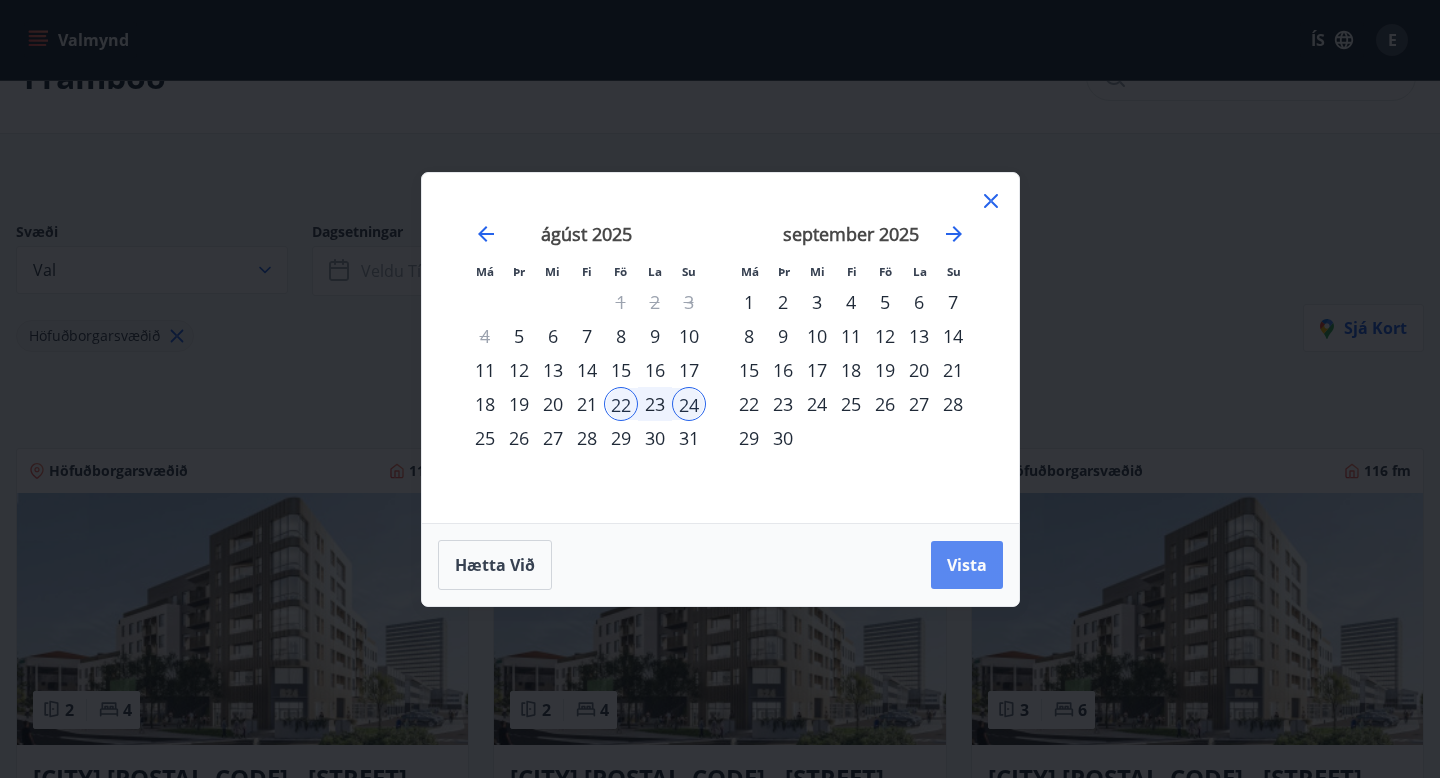 click on "Vista" at bounding box center (967, 565) 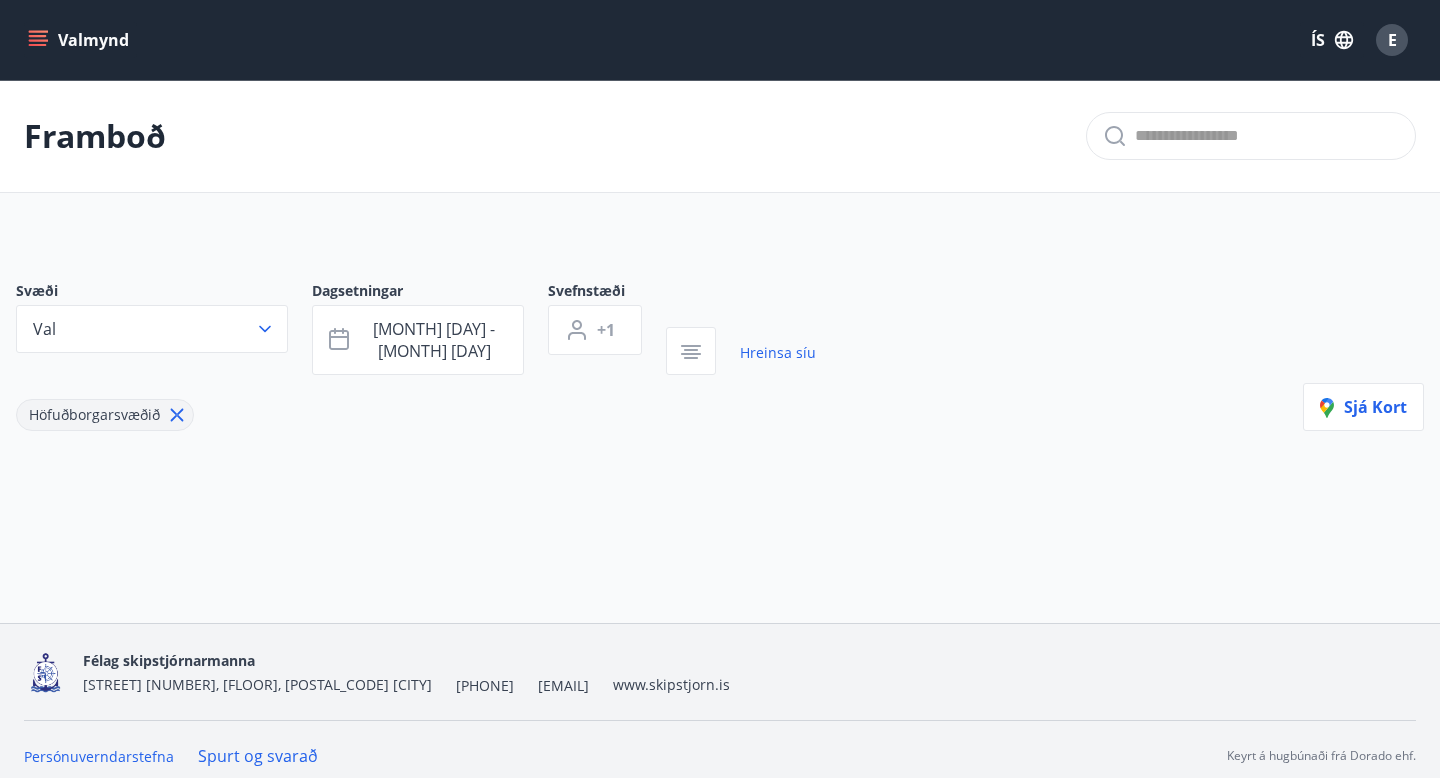scroll, scrollTop: 3, scrollLeft: 0, axis: vertical 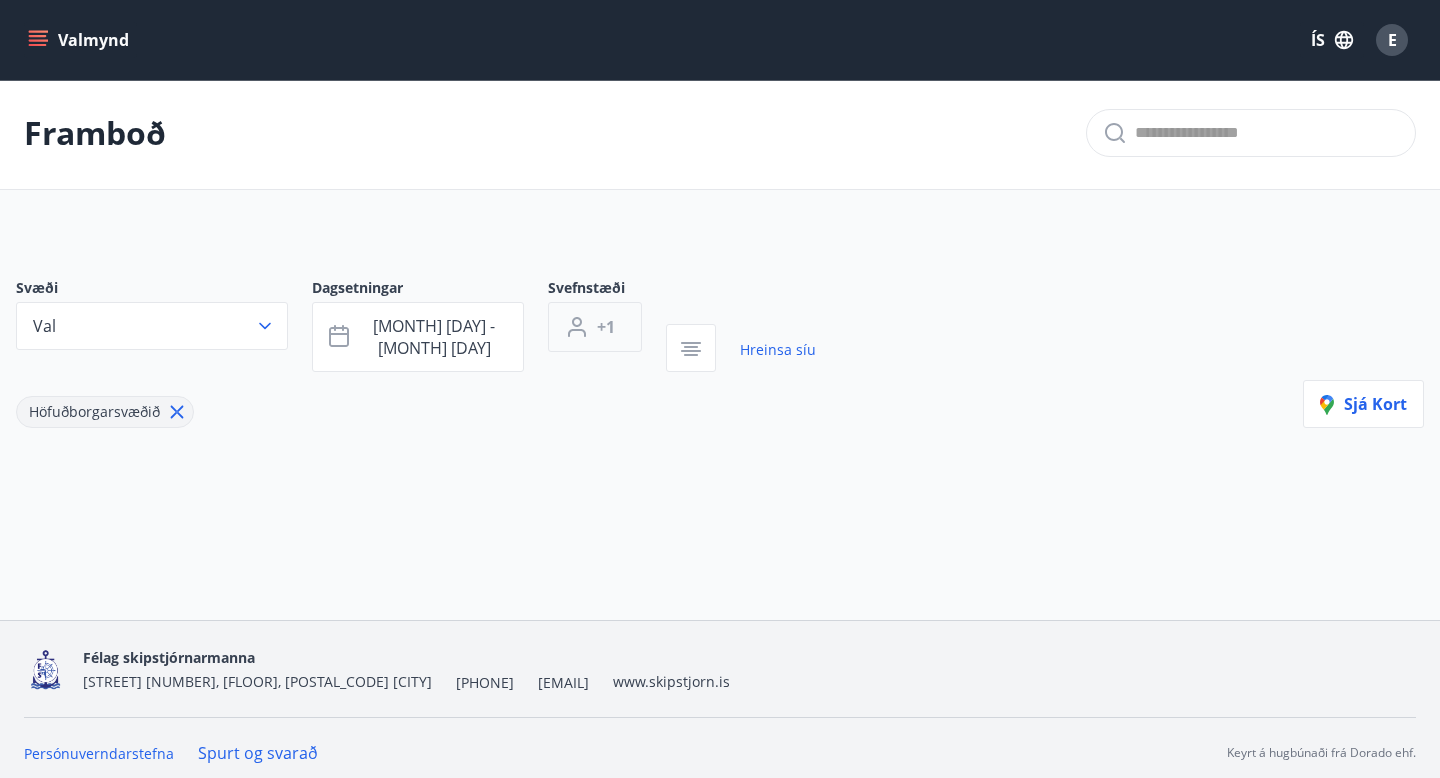 click on "+1" at bounding box center (606, 327) 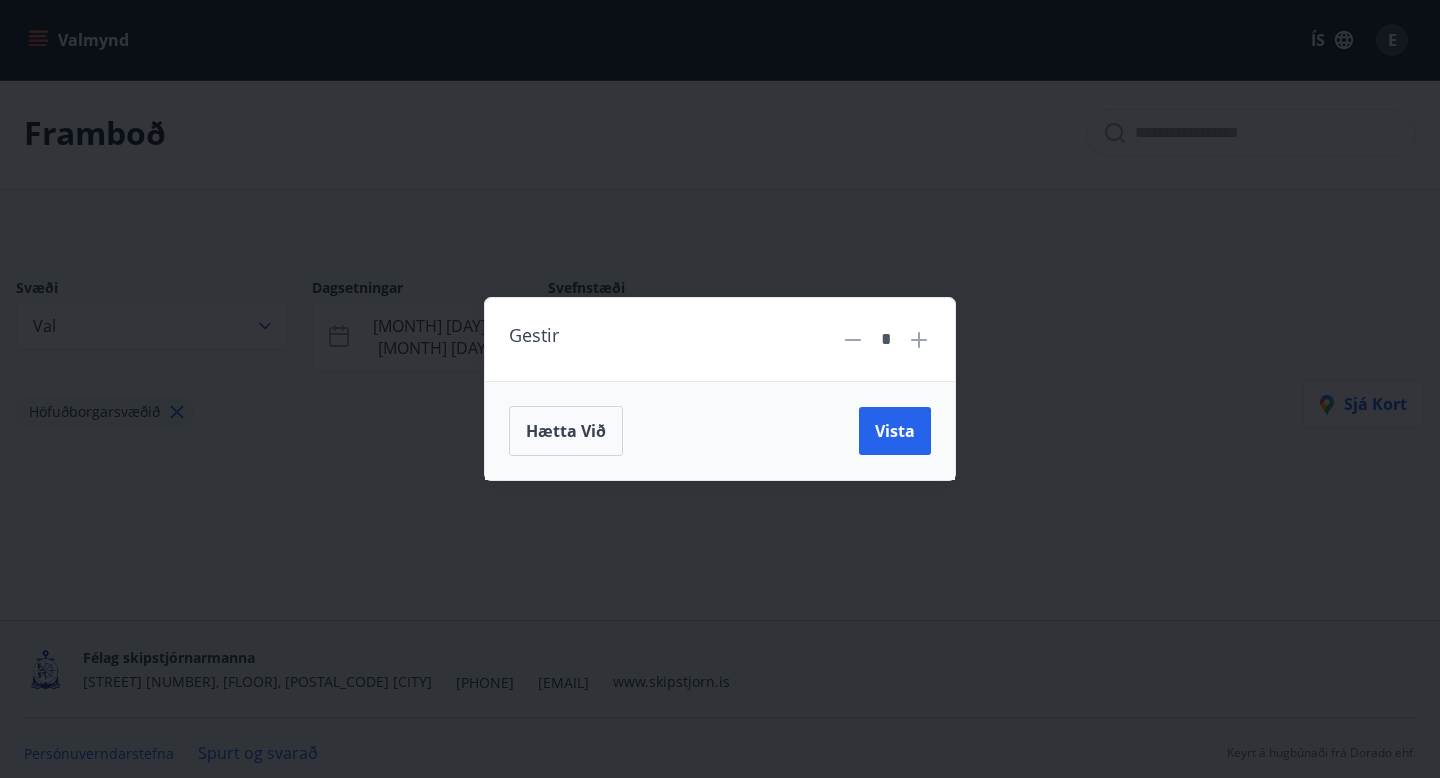 click 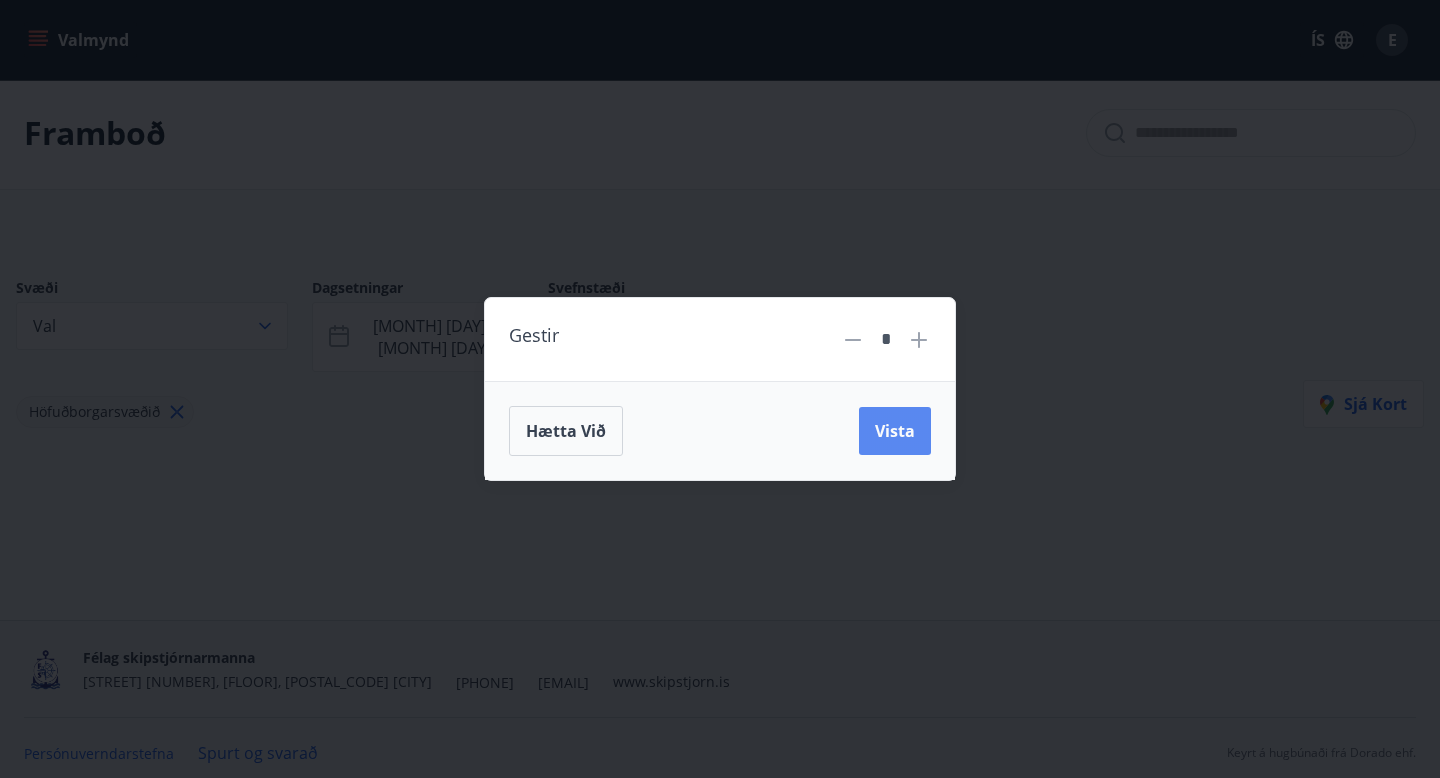 click on "Vista" at bounding box center (895, 431) 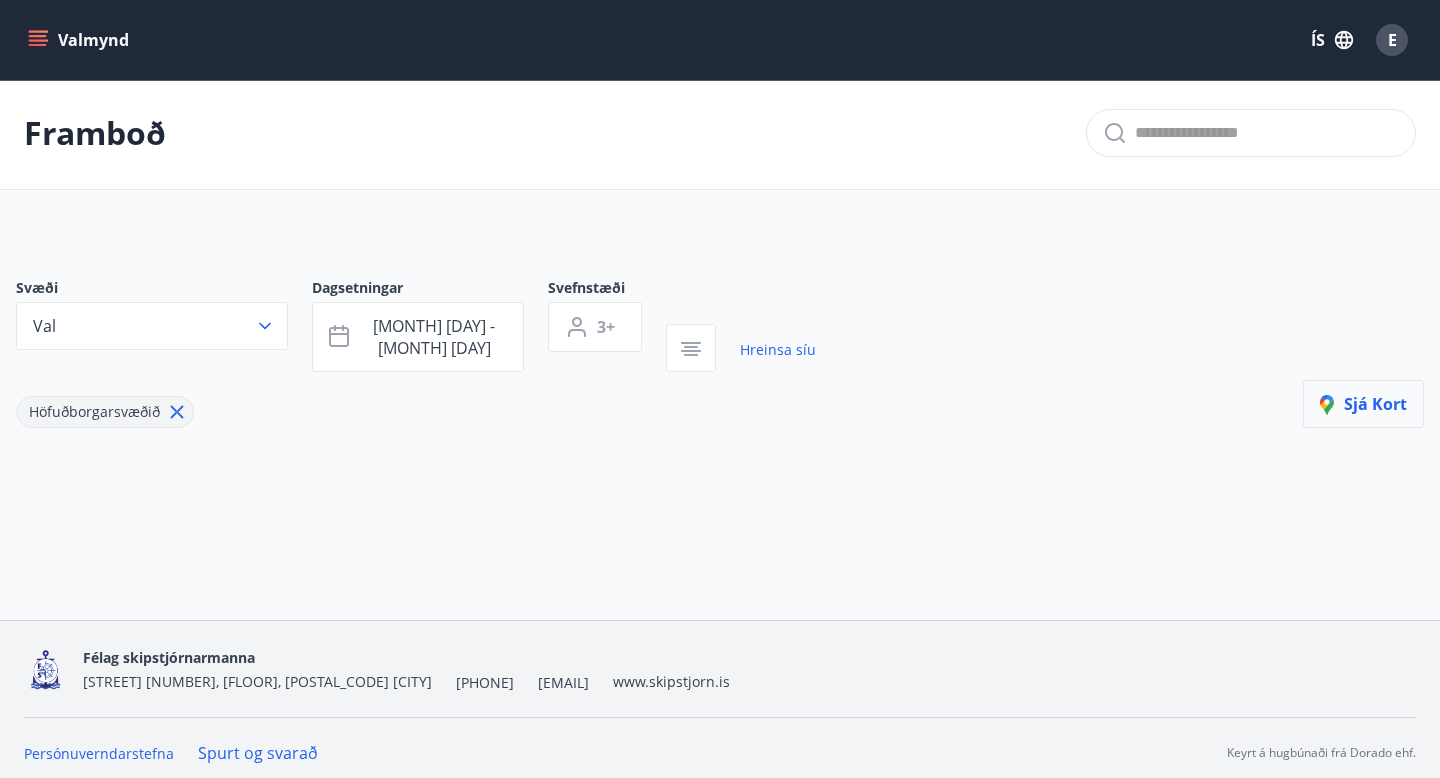 click on "Sjá kort" at bounding box center (1363, 404) 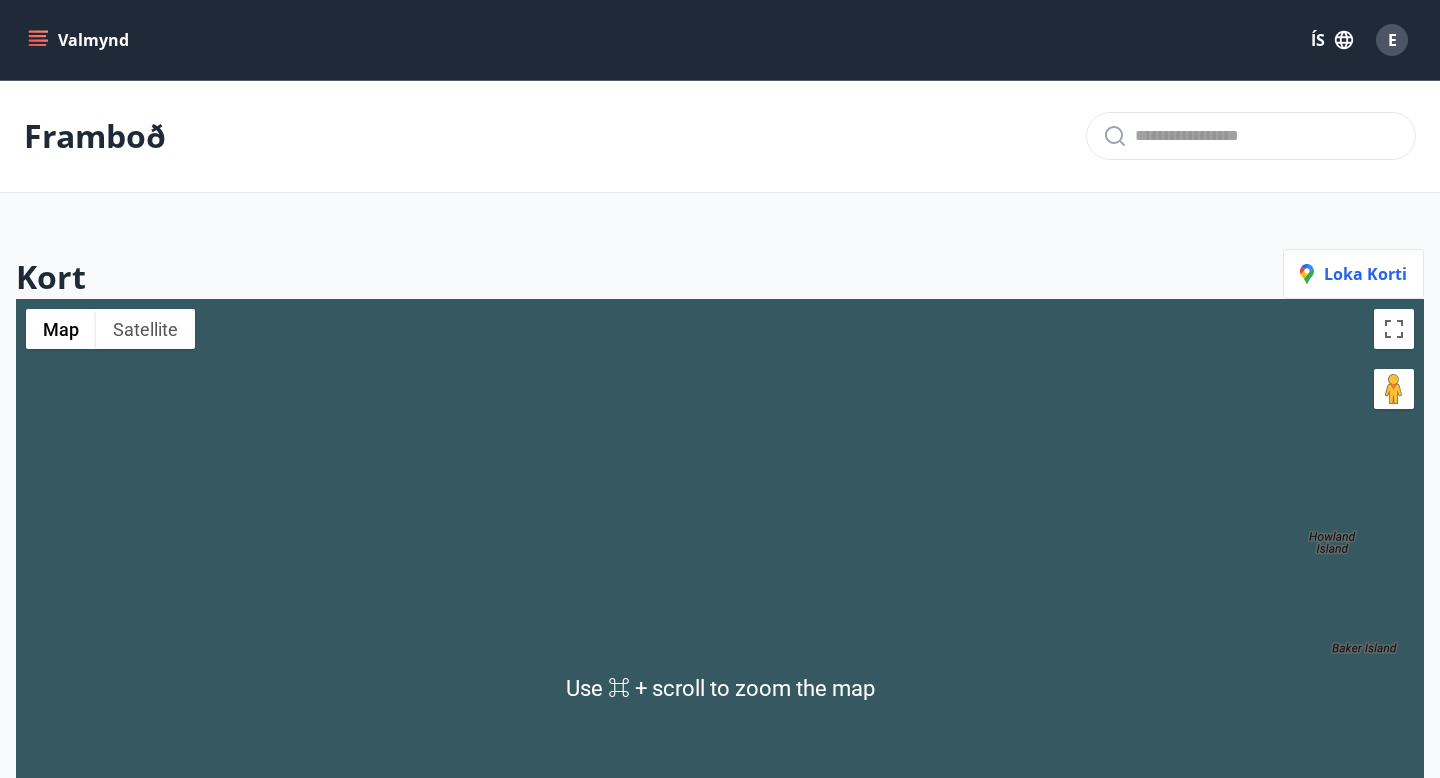 scroll, scrollTop: 2, scrollLeft: 0, axis: vertical 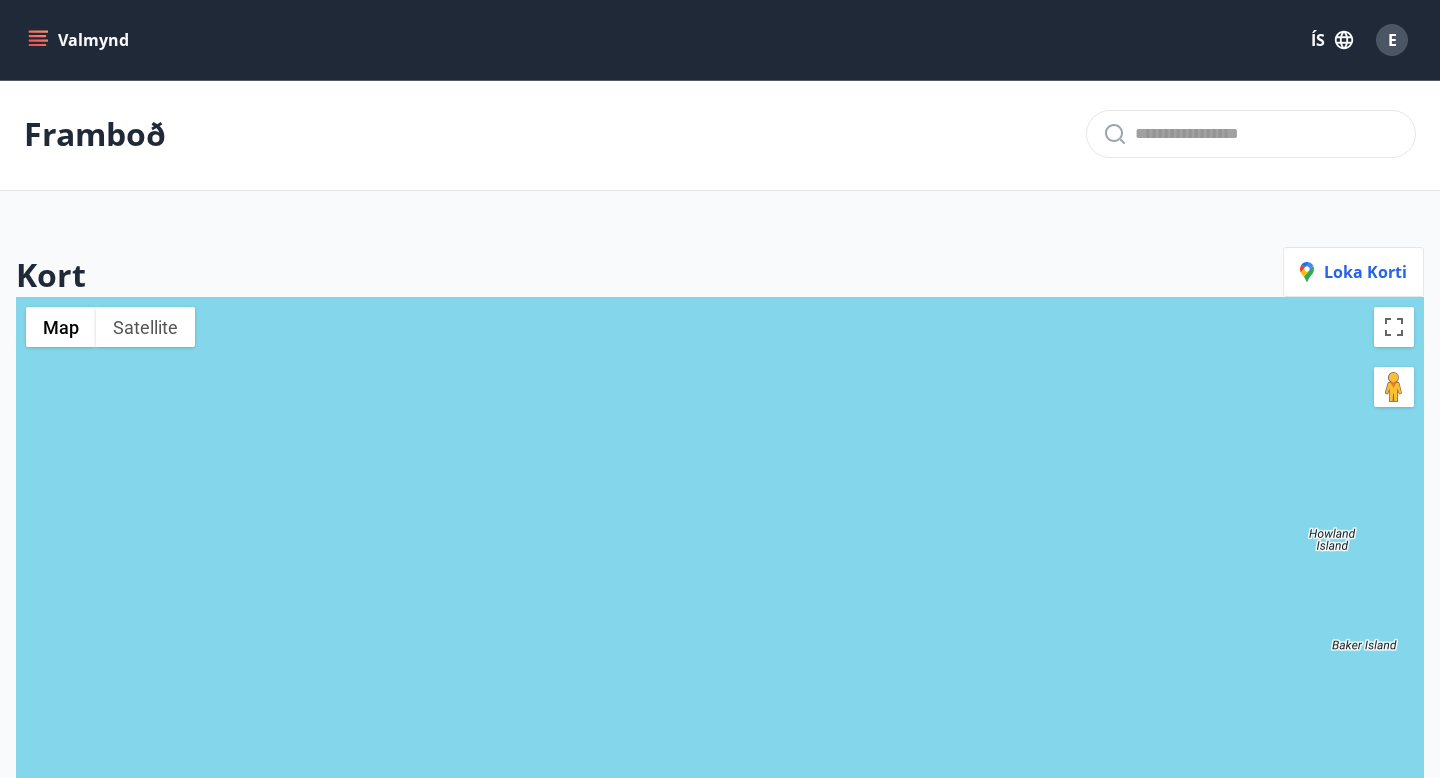 click at bounding box center [720, 686] 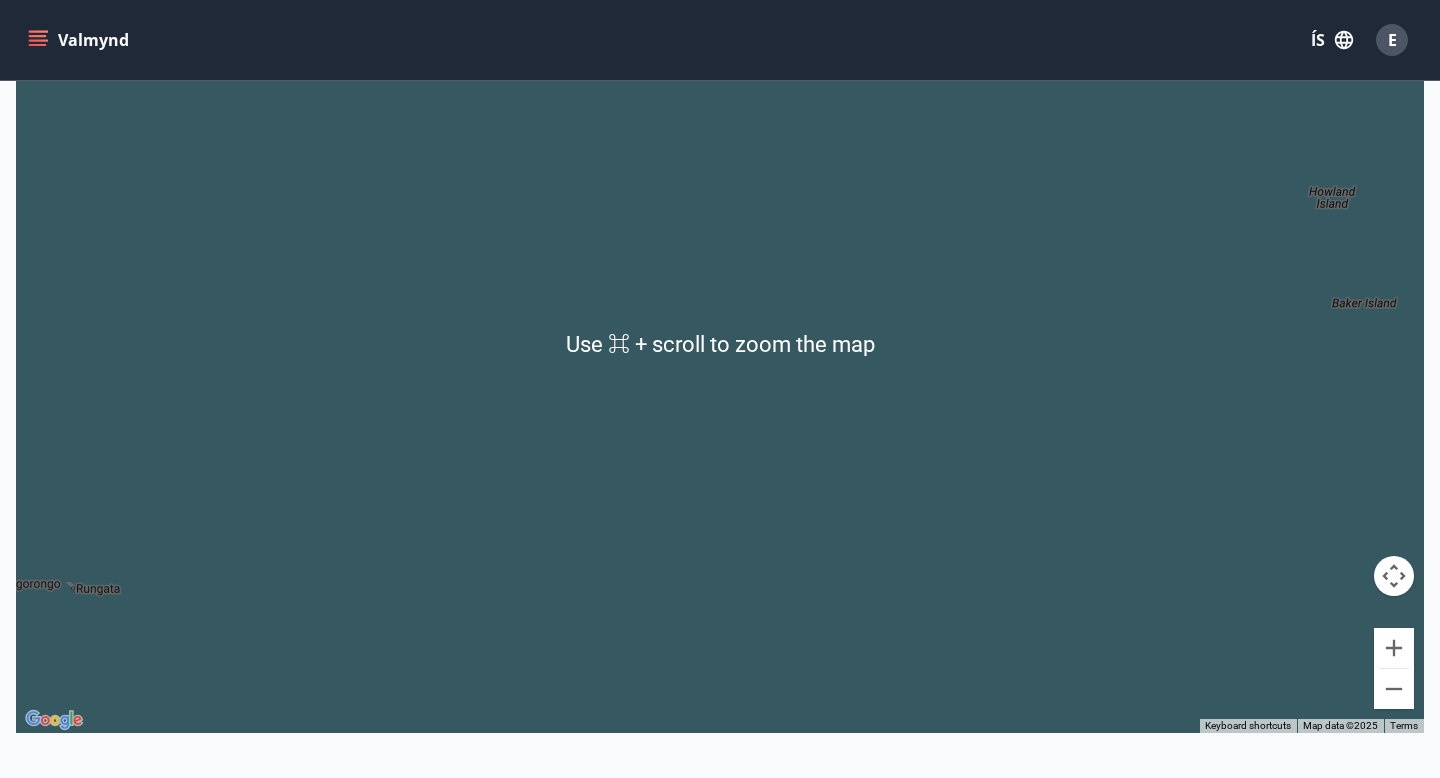 scroll, scrollTop: 346, scrollLeft: 0, axis: vertical 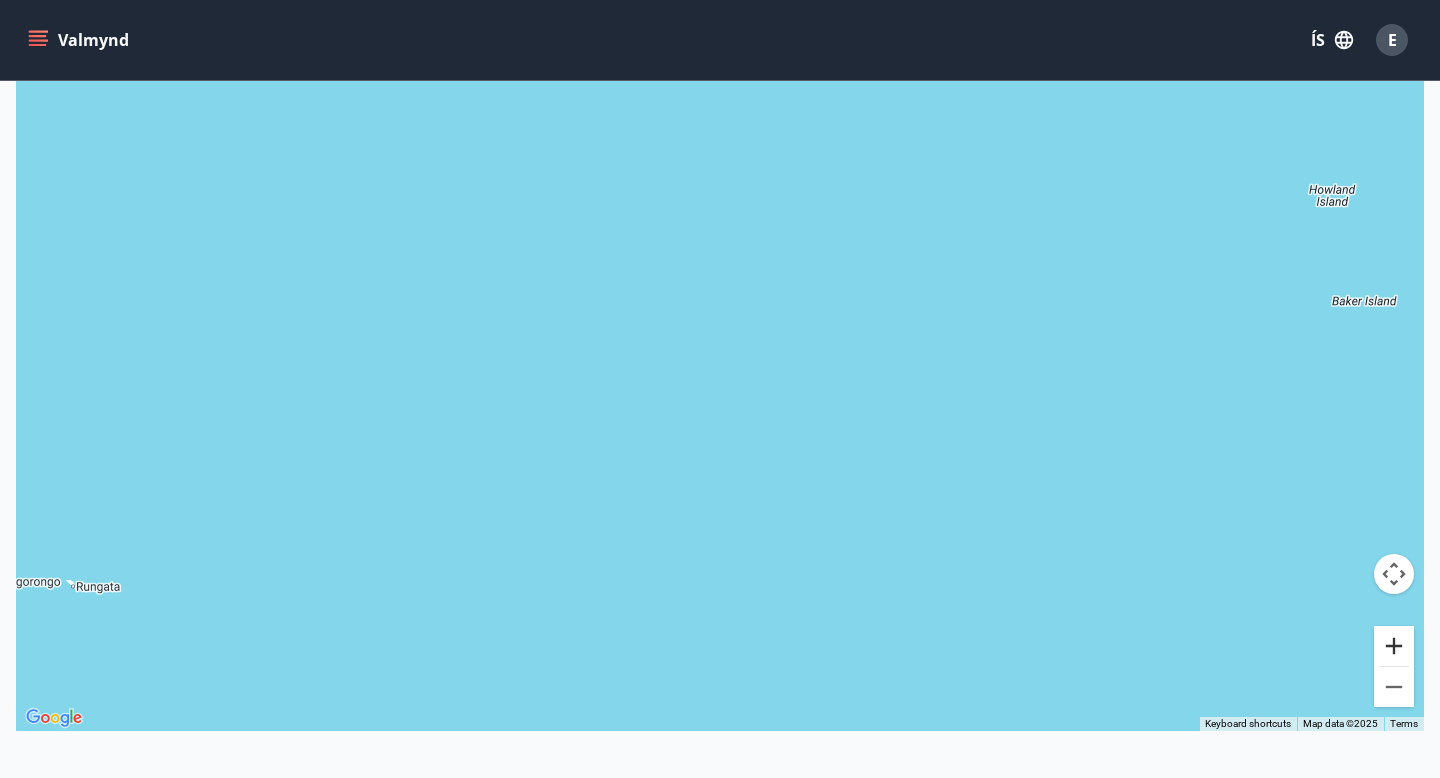click at bounding box center [1394, 646] 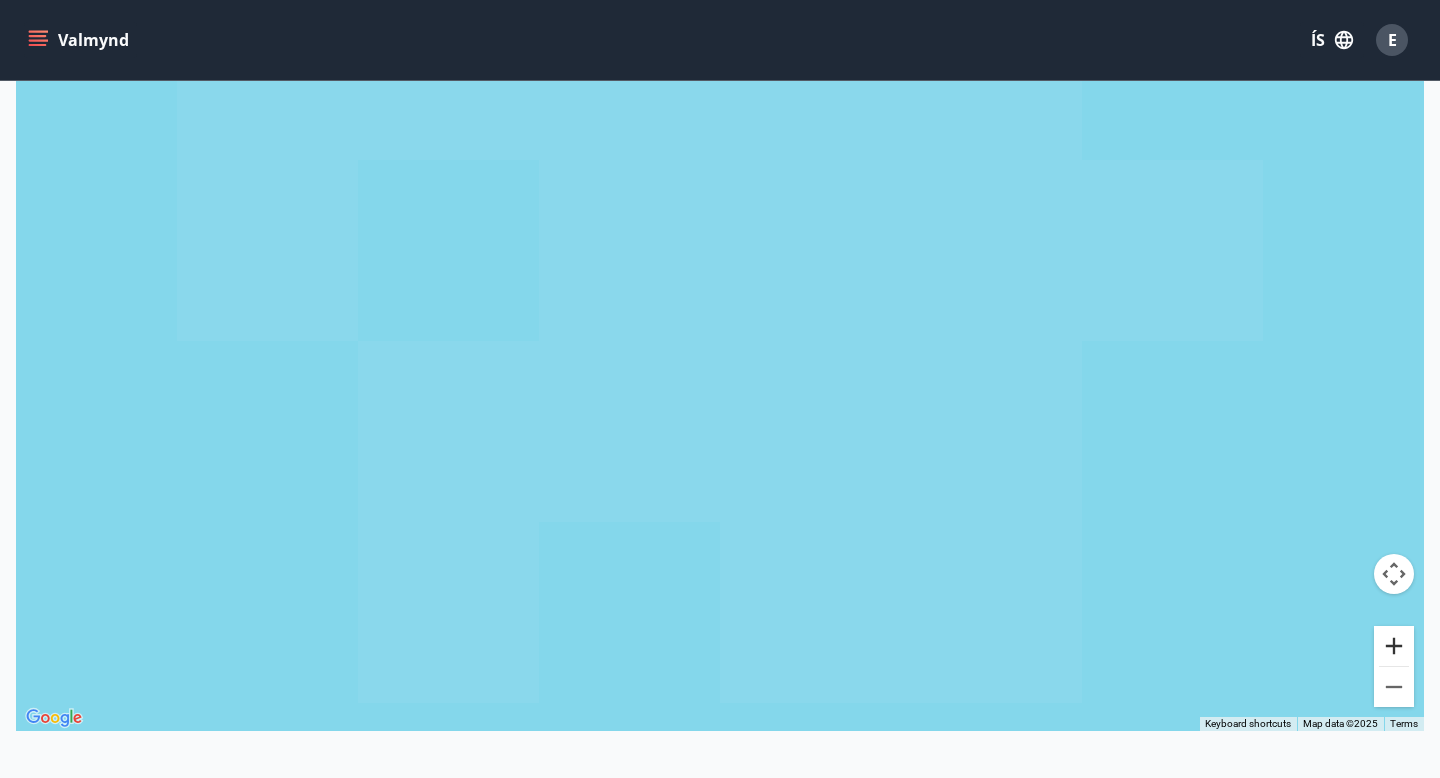 click at bounding box center (1394, 646) 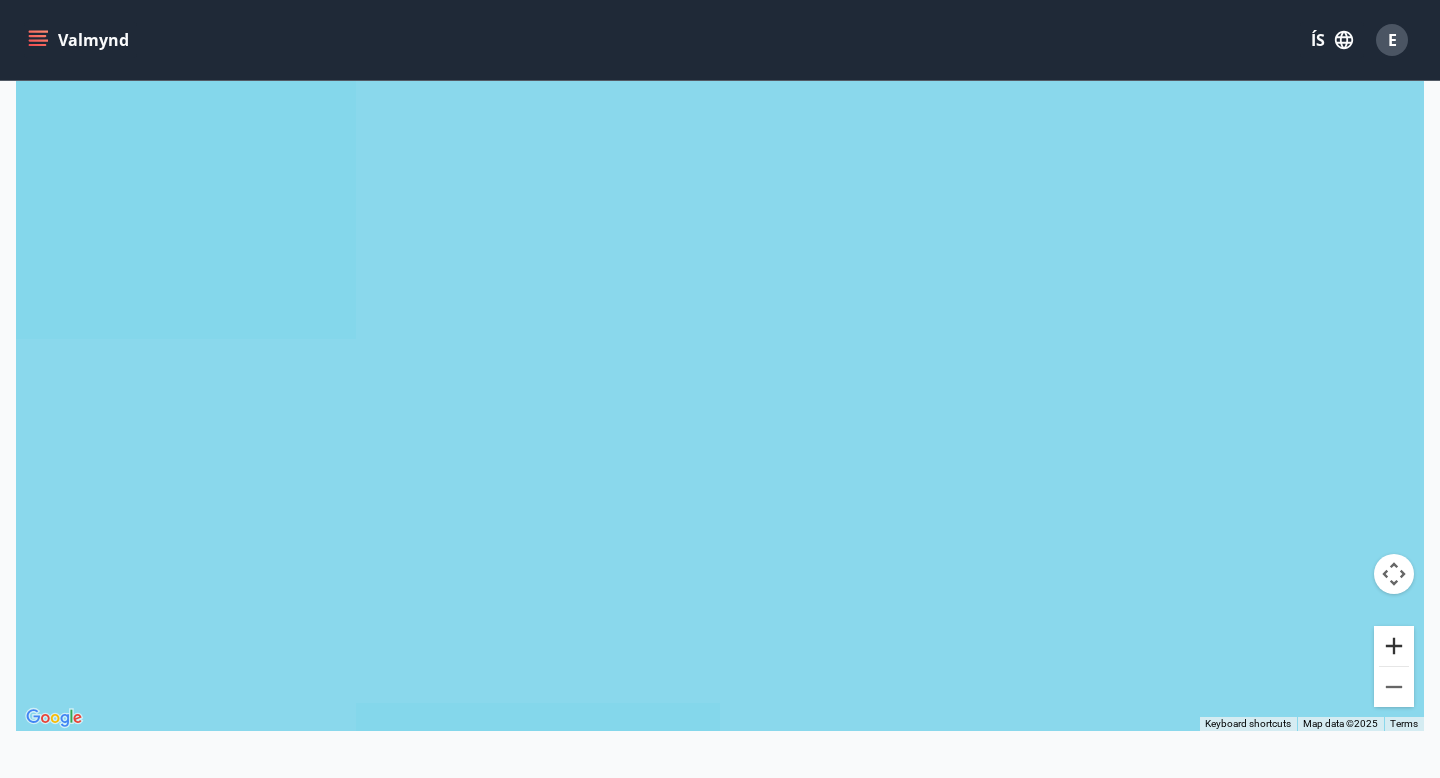 click at bounding box center (1394, 646) 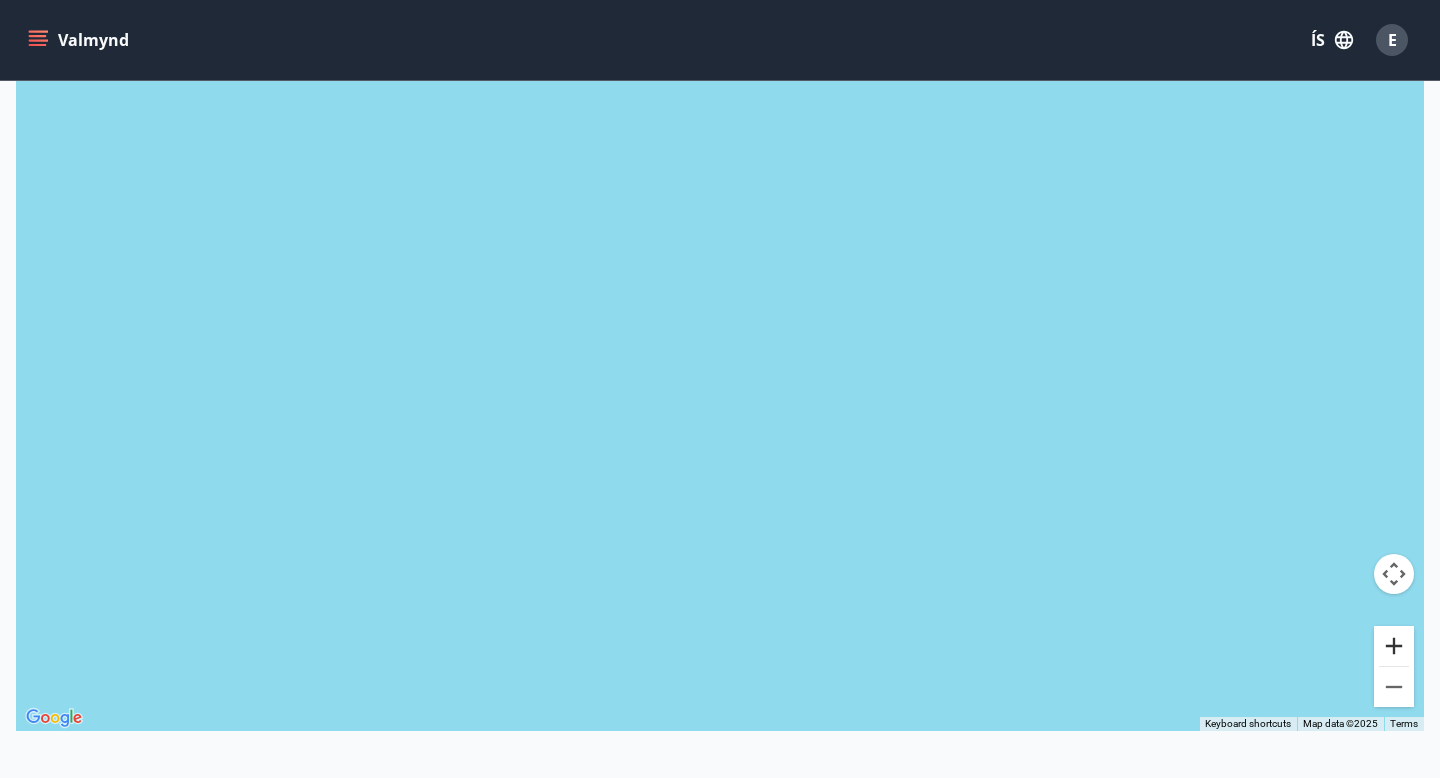 click at bounding box center (1394, 646) 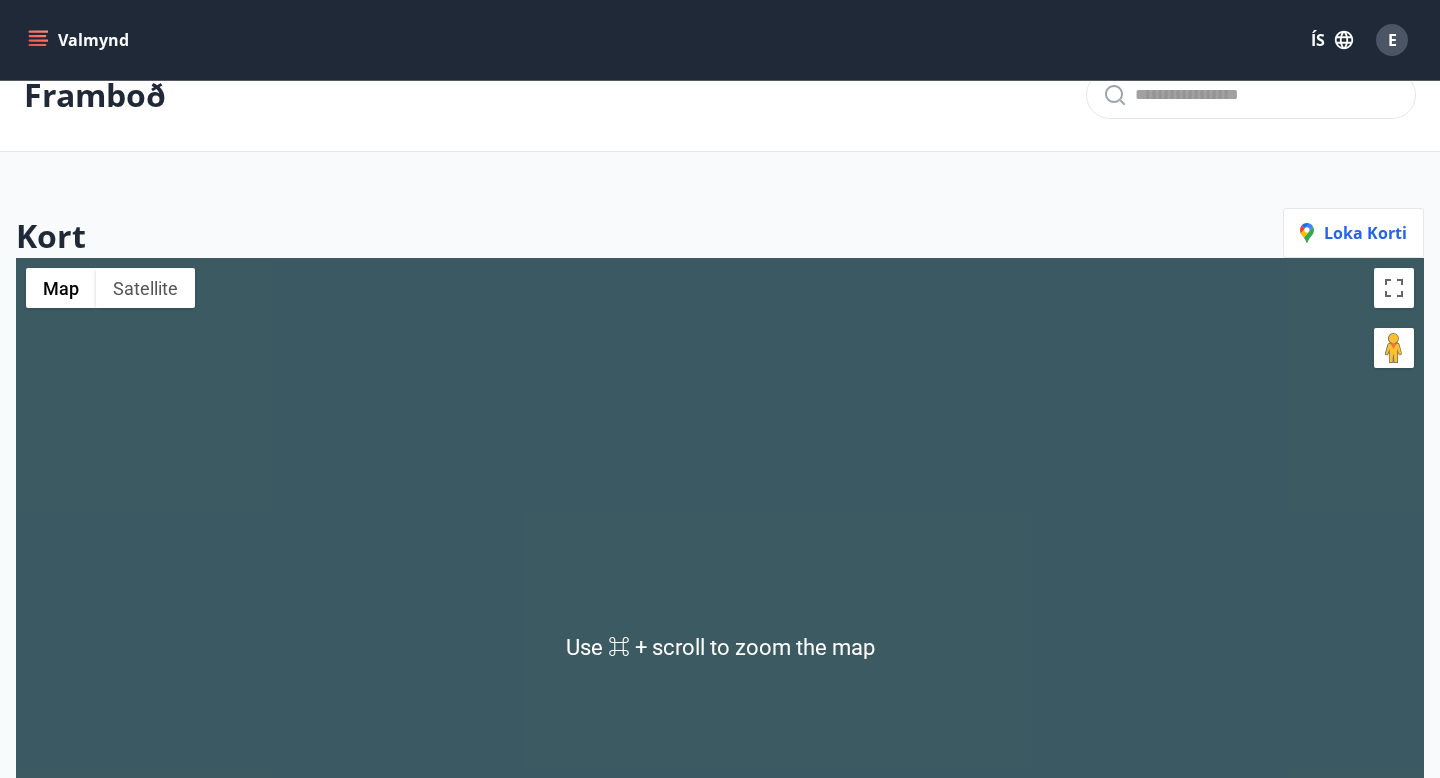 scroll, scrollTop: 0, scrollLeft: 0, axis: both 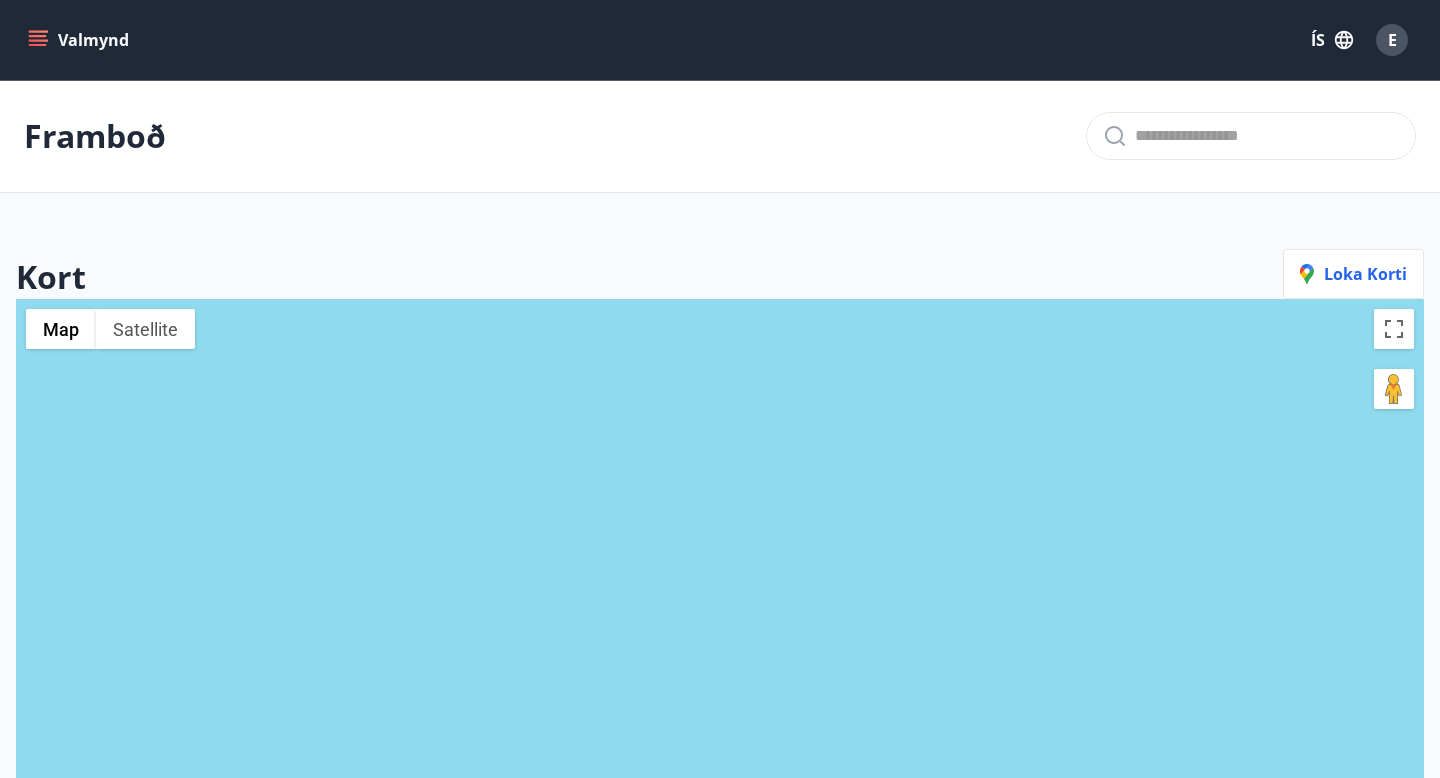 click on "Valmynd" at bounding box center (80, 40) 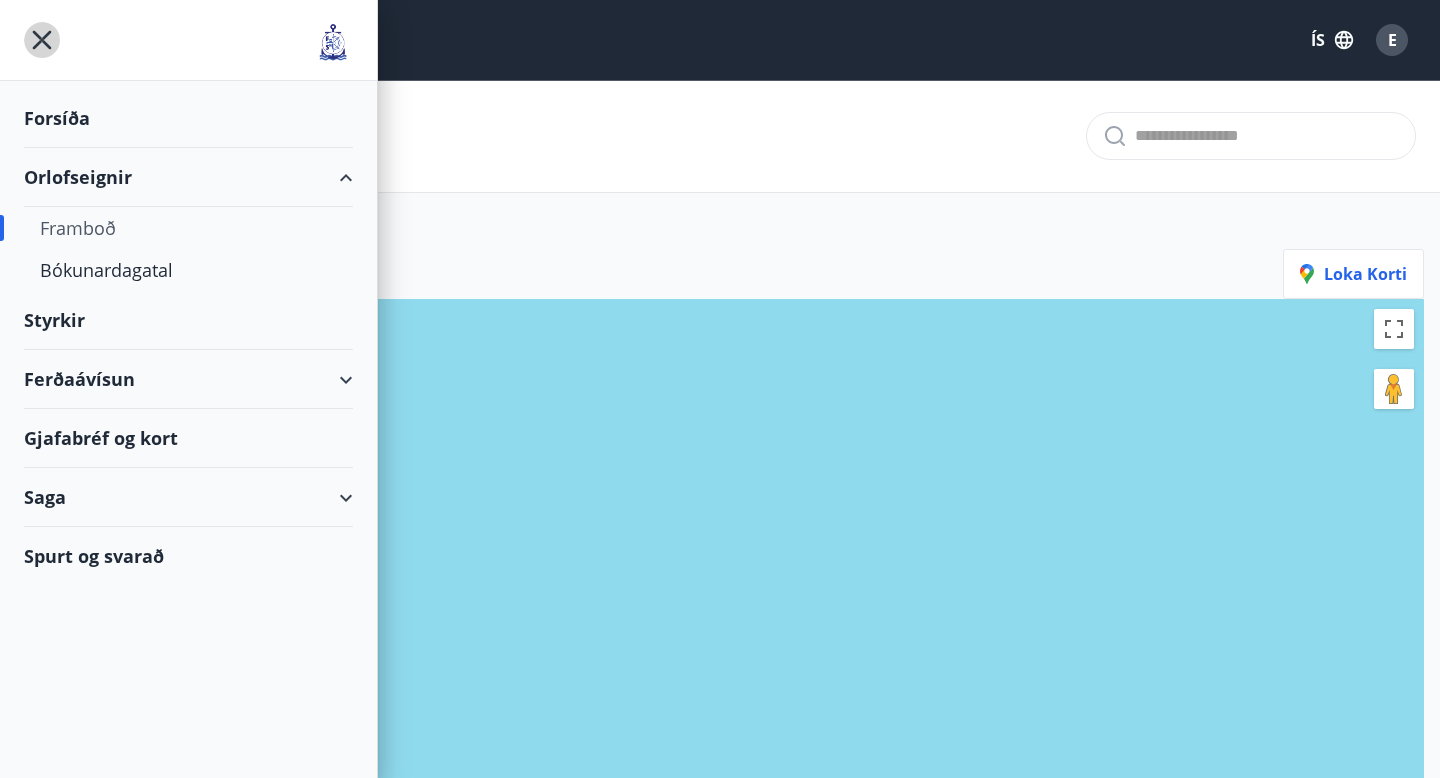 click 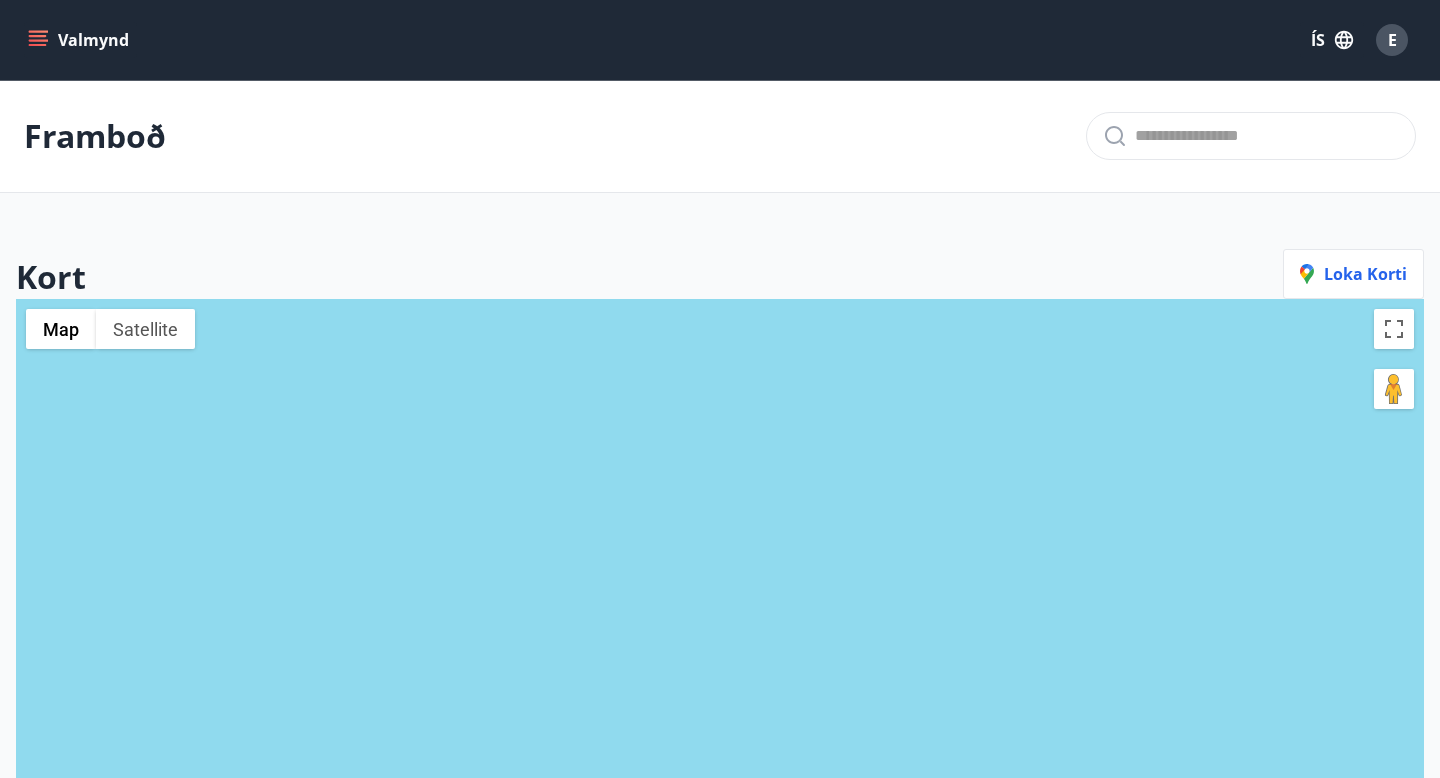 scroll, scrollTop: 3, scrollLeft: 0, axis: vertical 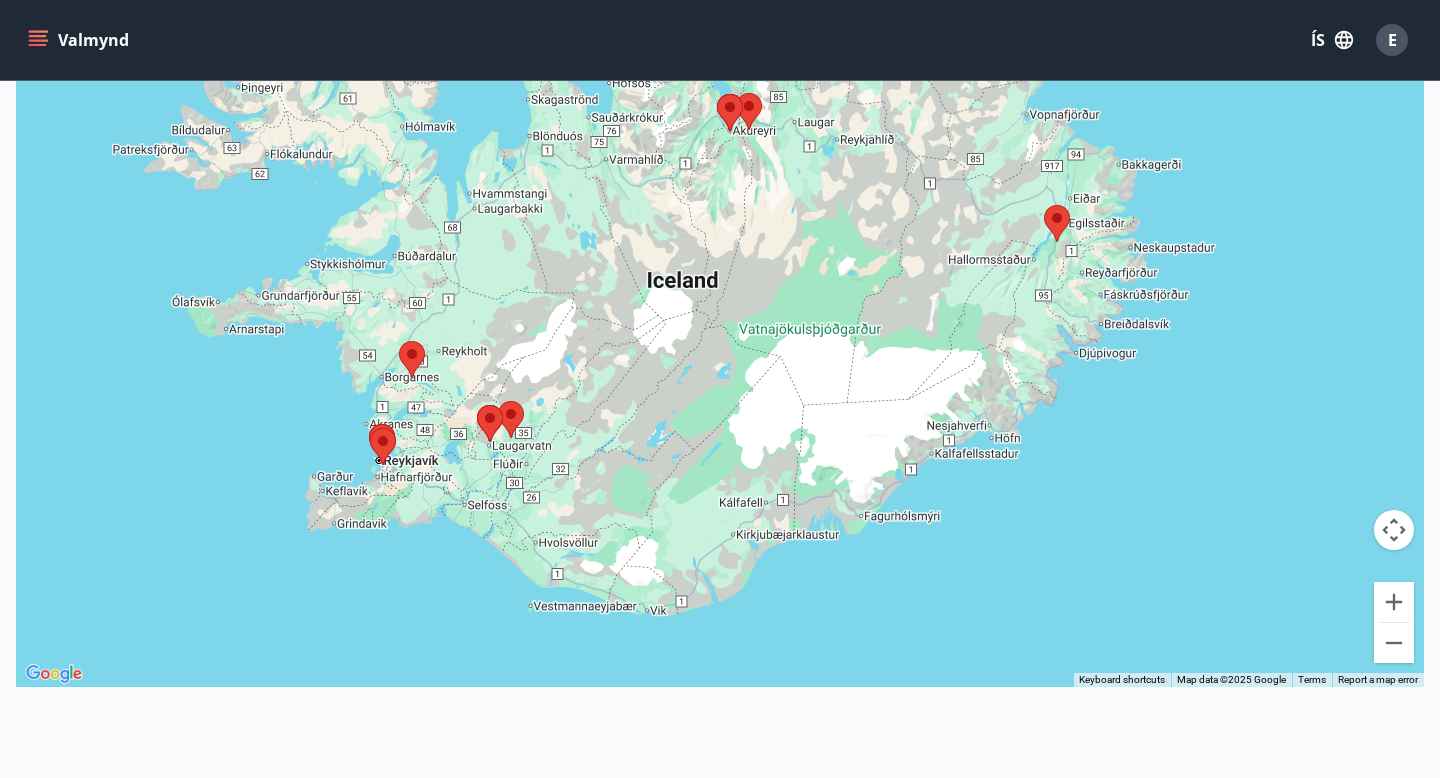 click at bounding box center [720, 298] 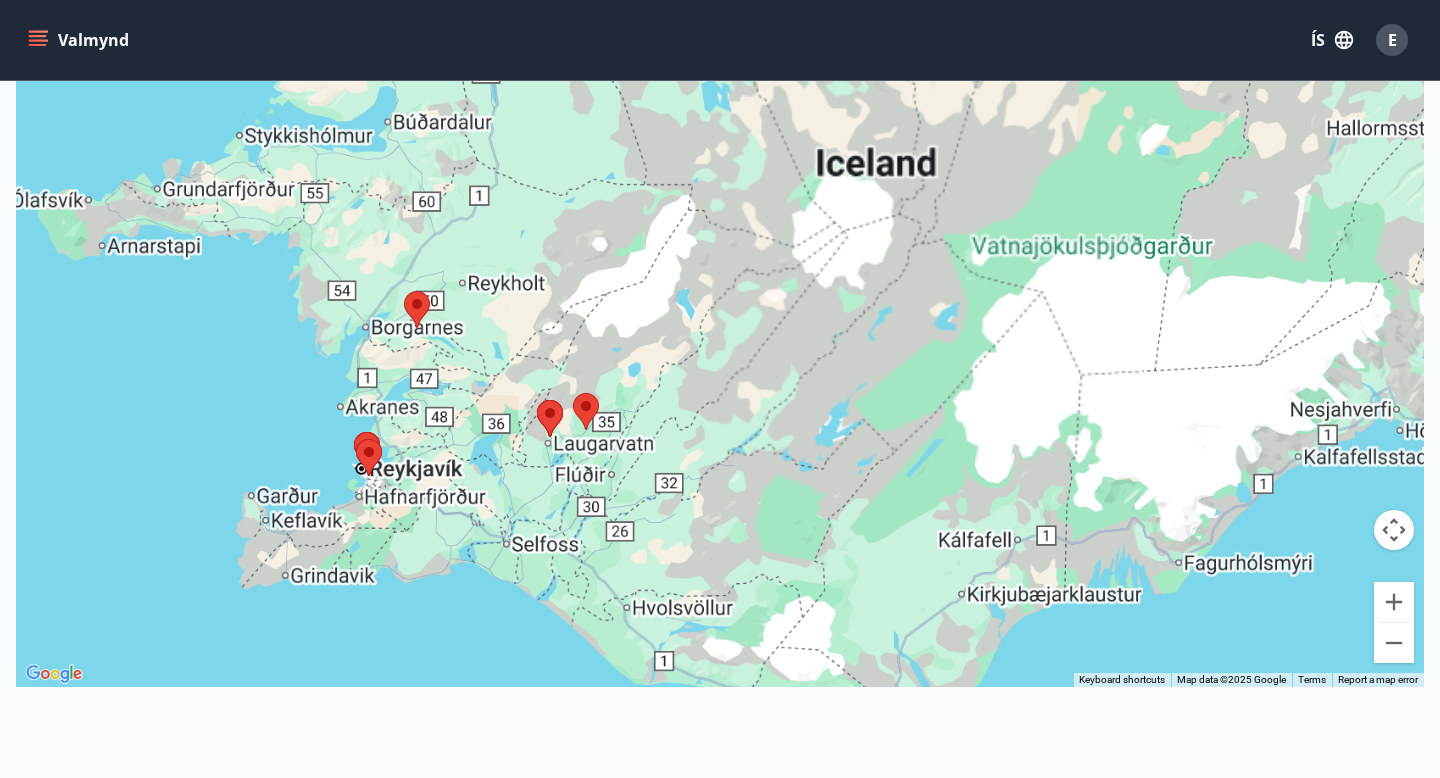 click at bounding box center (720, 298) 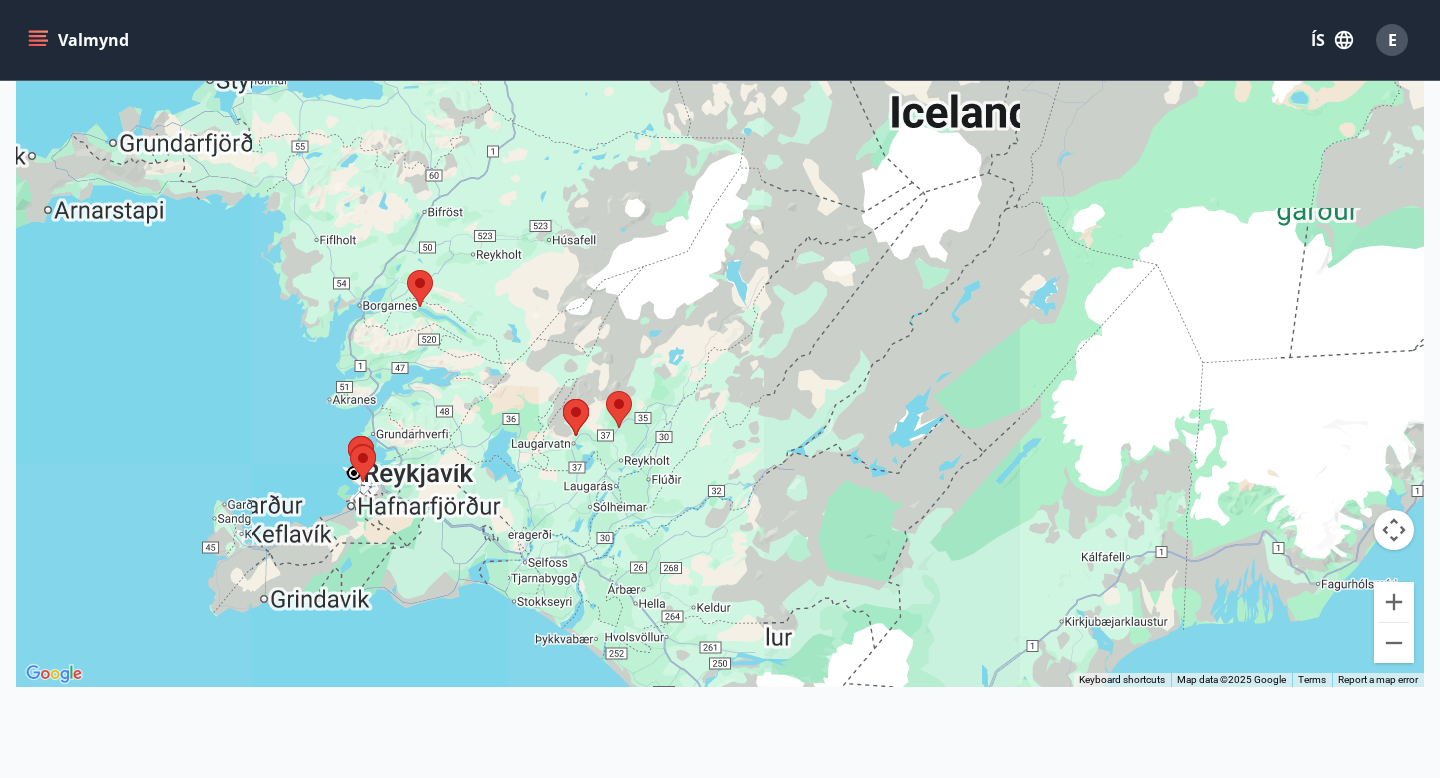 click at bounding box center [720, 298] 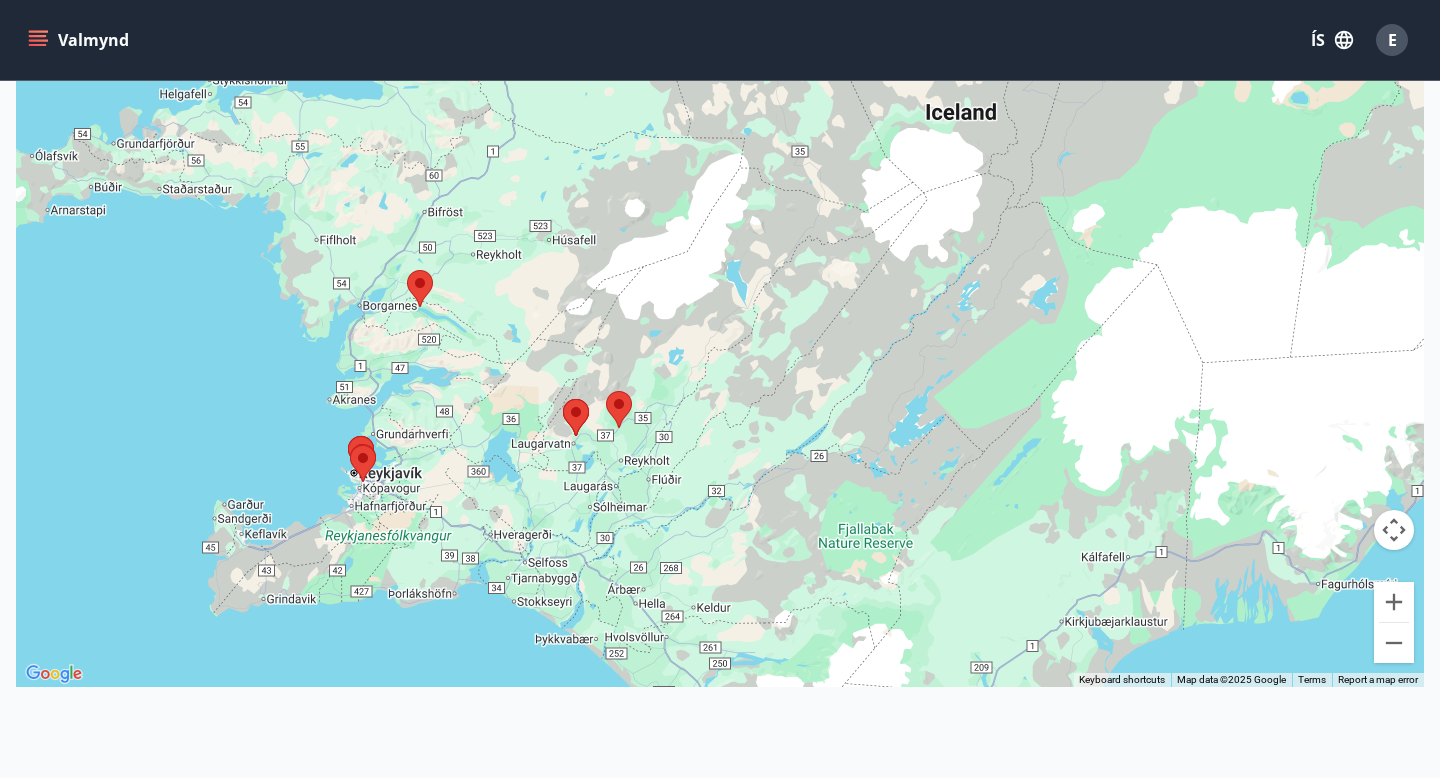 click at bounding box center (720, 298) 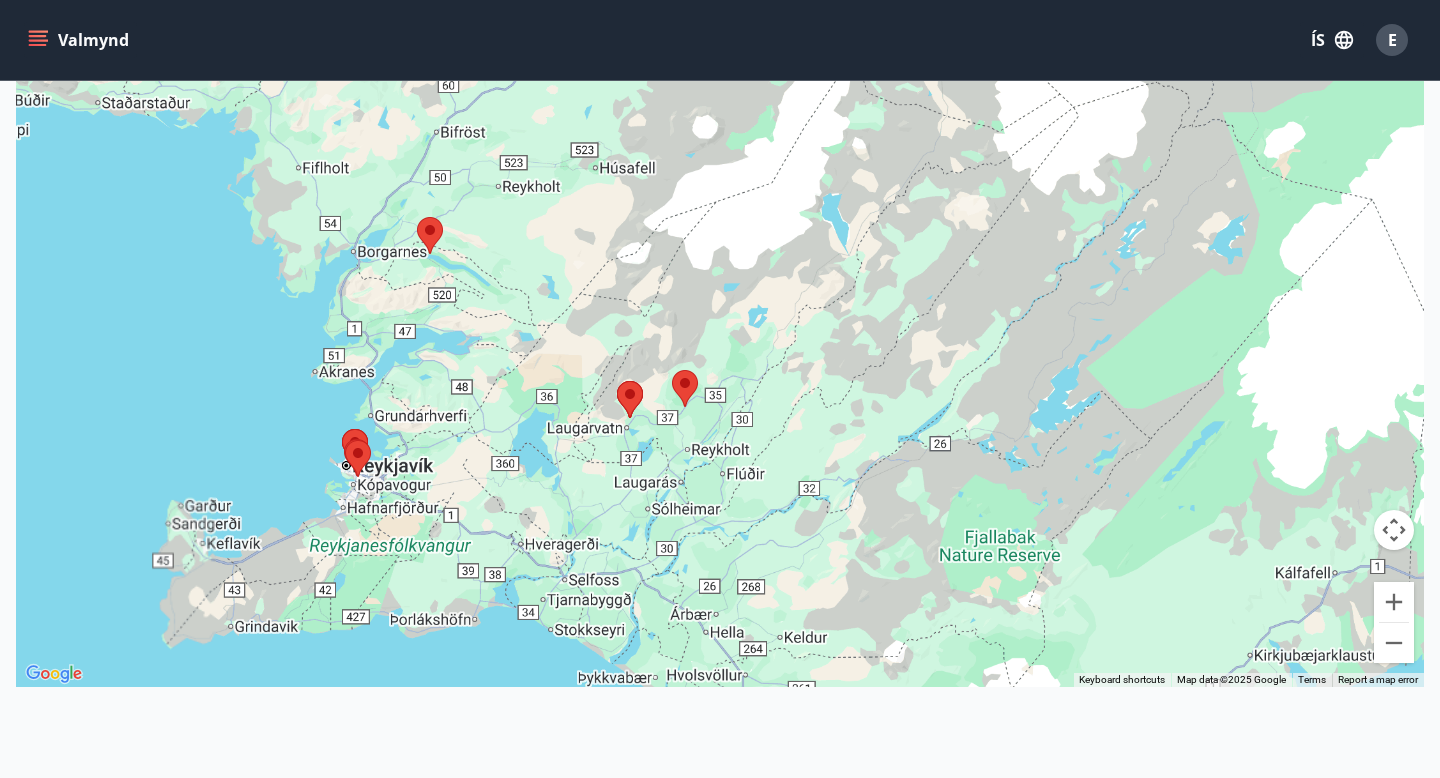 click at bounding box center [720, 298] 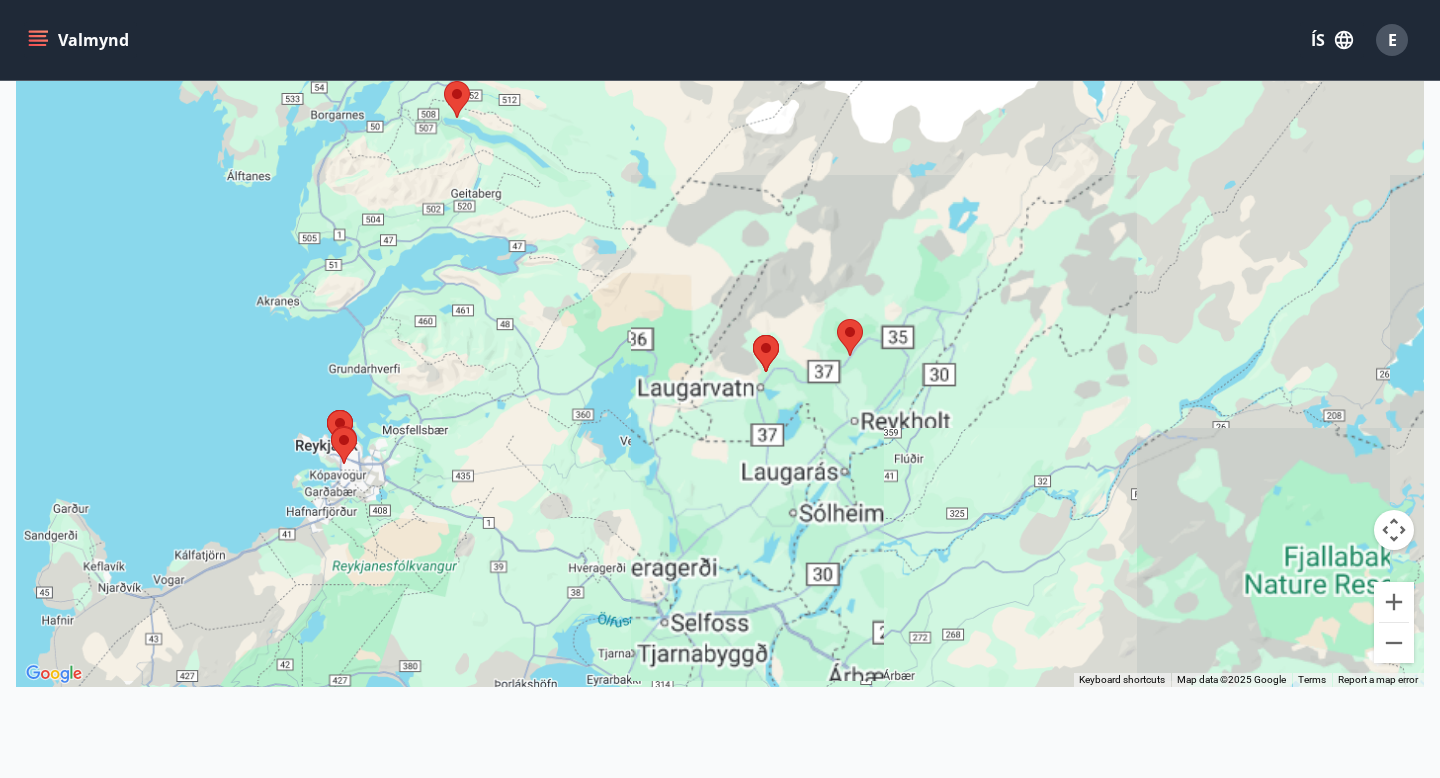 click at bounding box center [720, 298] 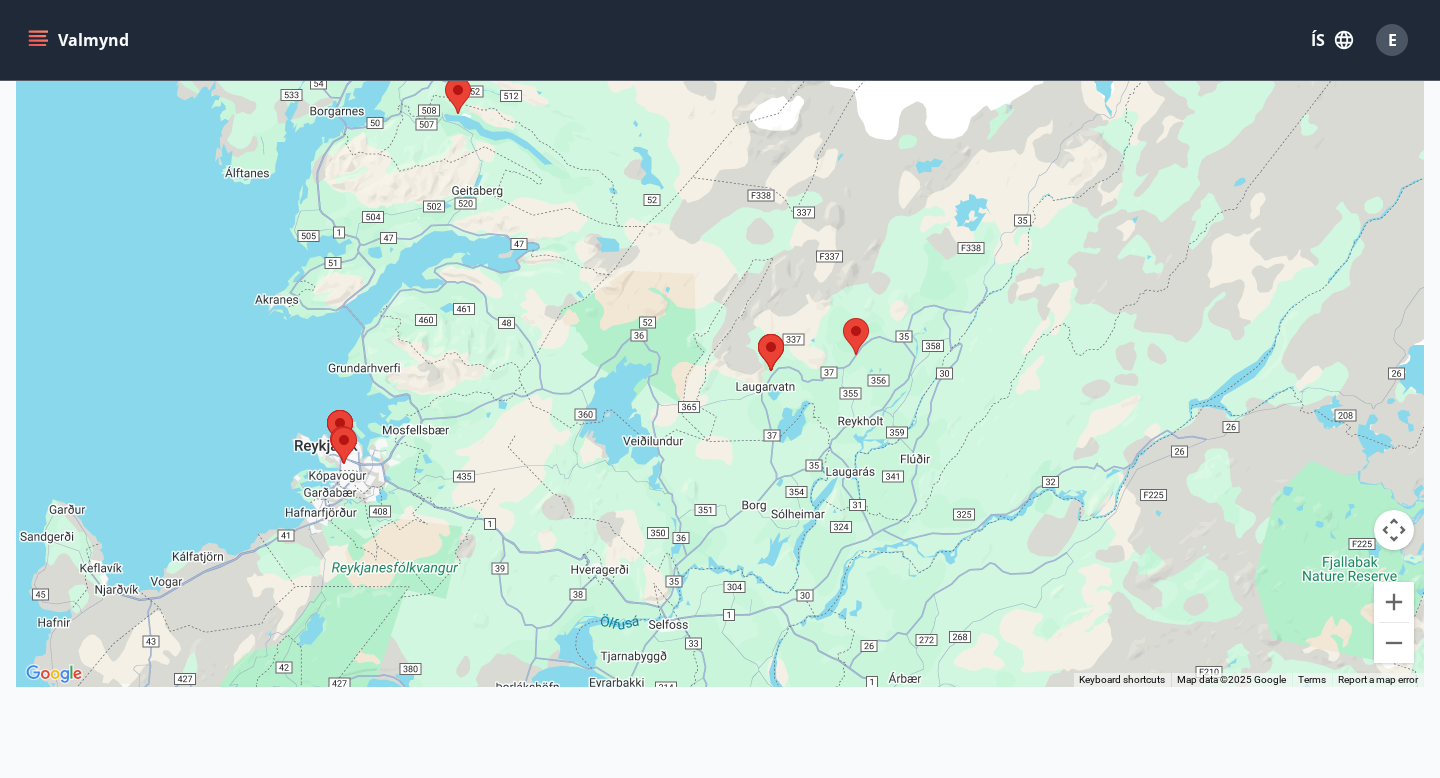 click at bounding box center [720, 298] 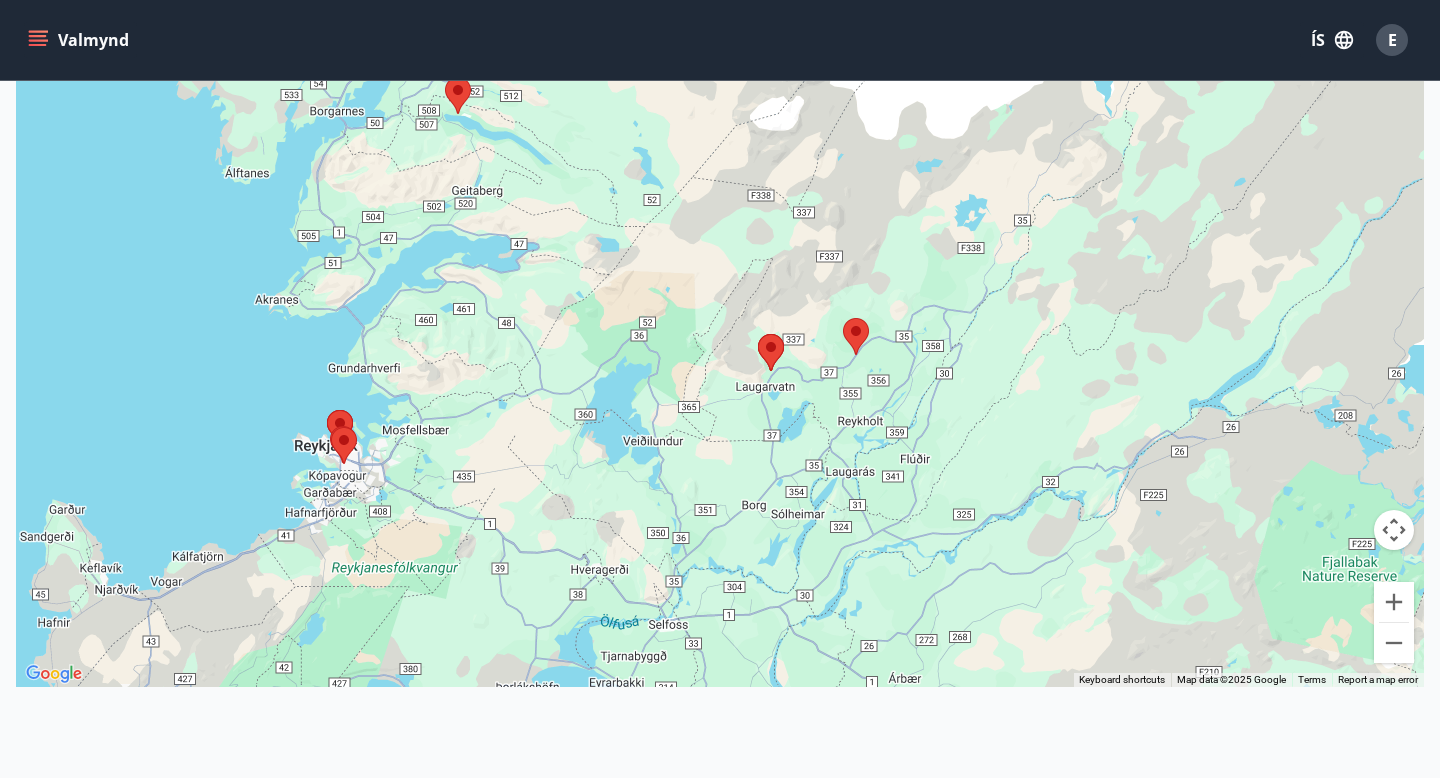 click at bounding box center (344, 445) 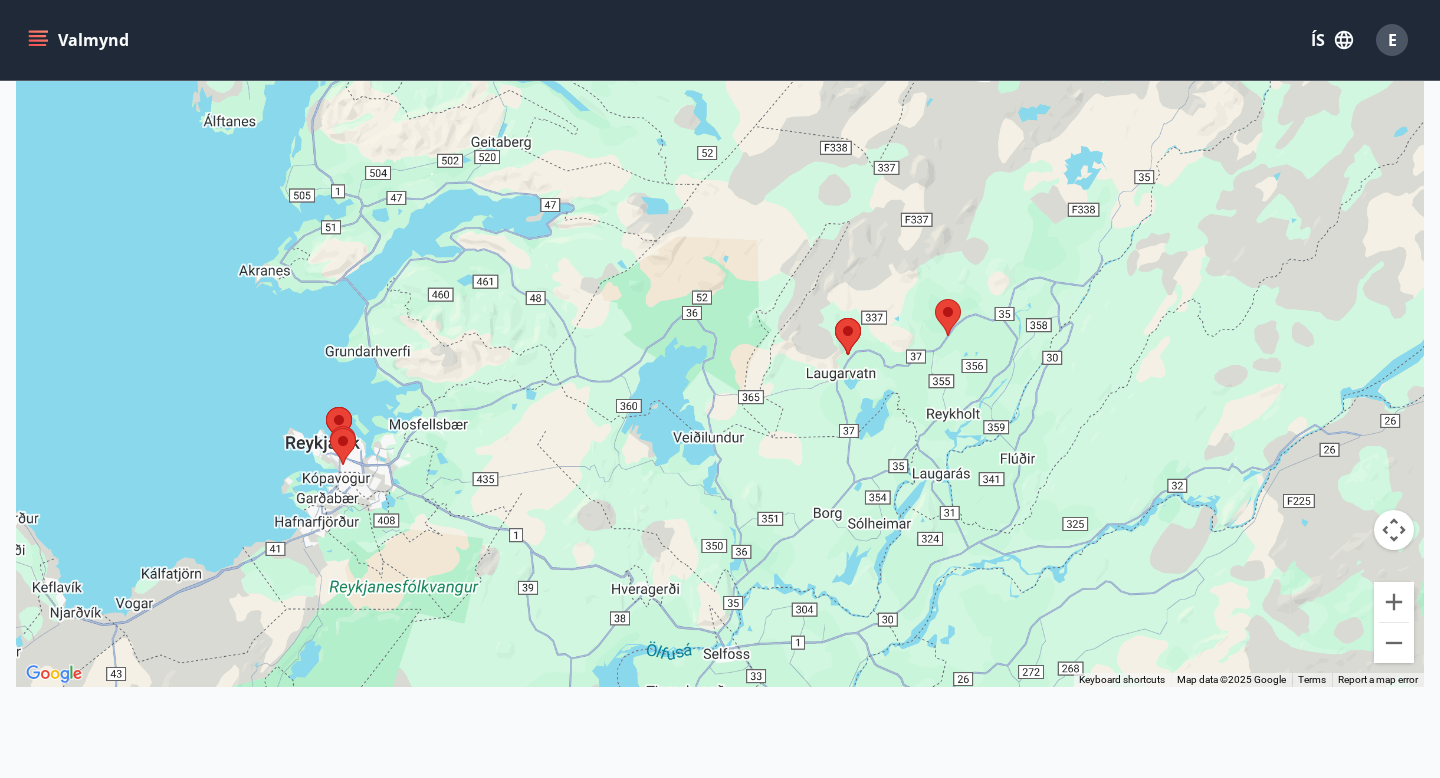 click at bounding box center (343, 446) 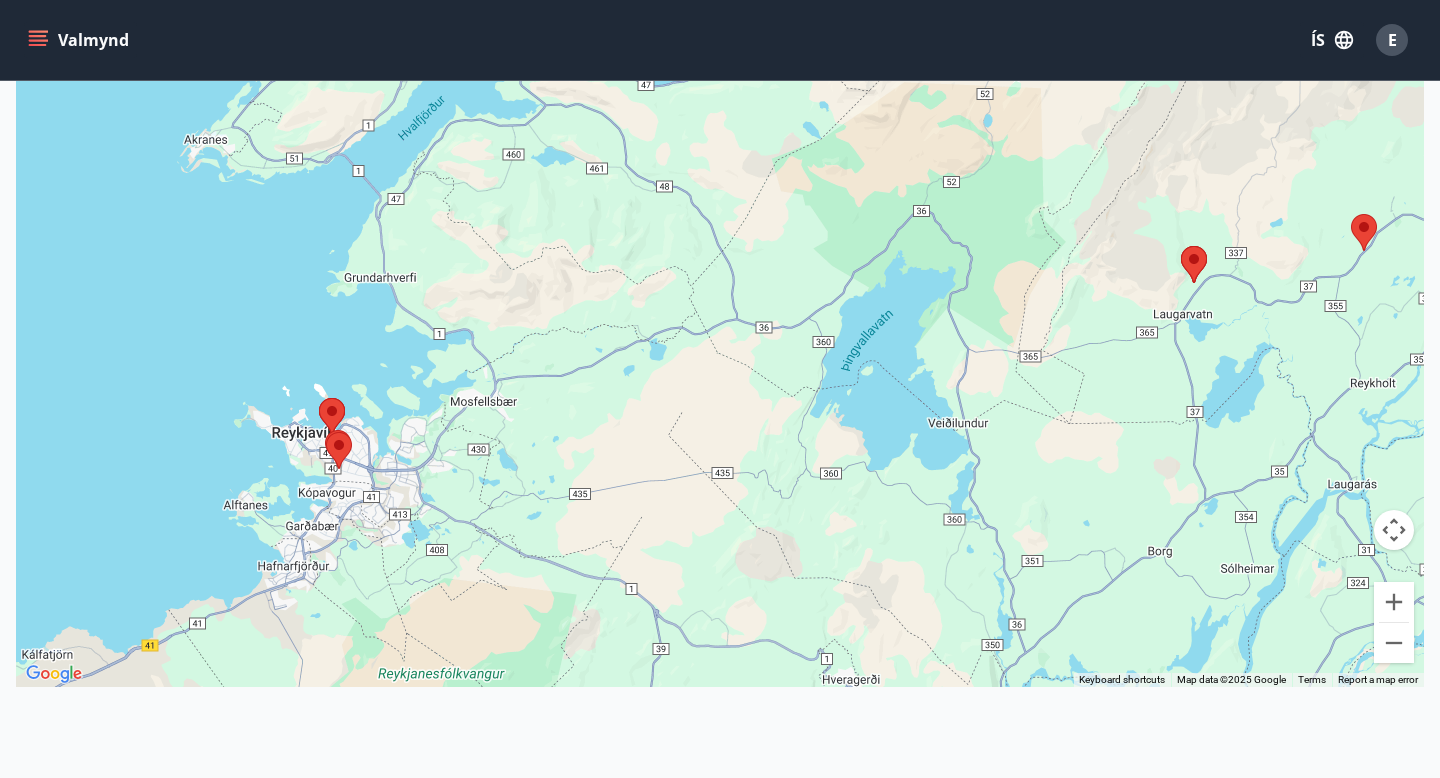 click 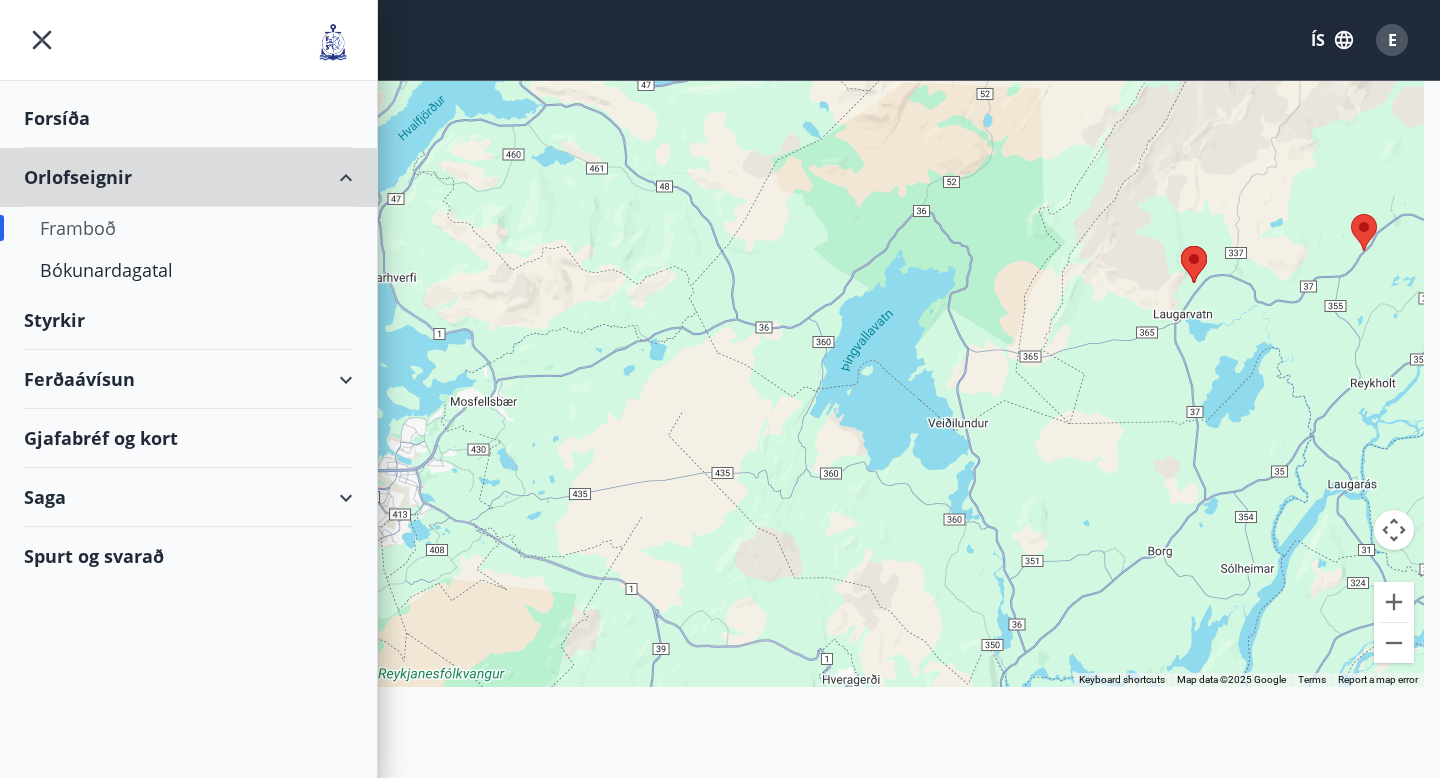 drag, startPoint x: 76, startPoint y: 184, endPoint x: 74, endPoint y: 219, distance: 35.057095 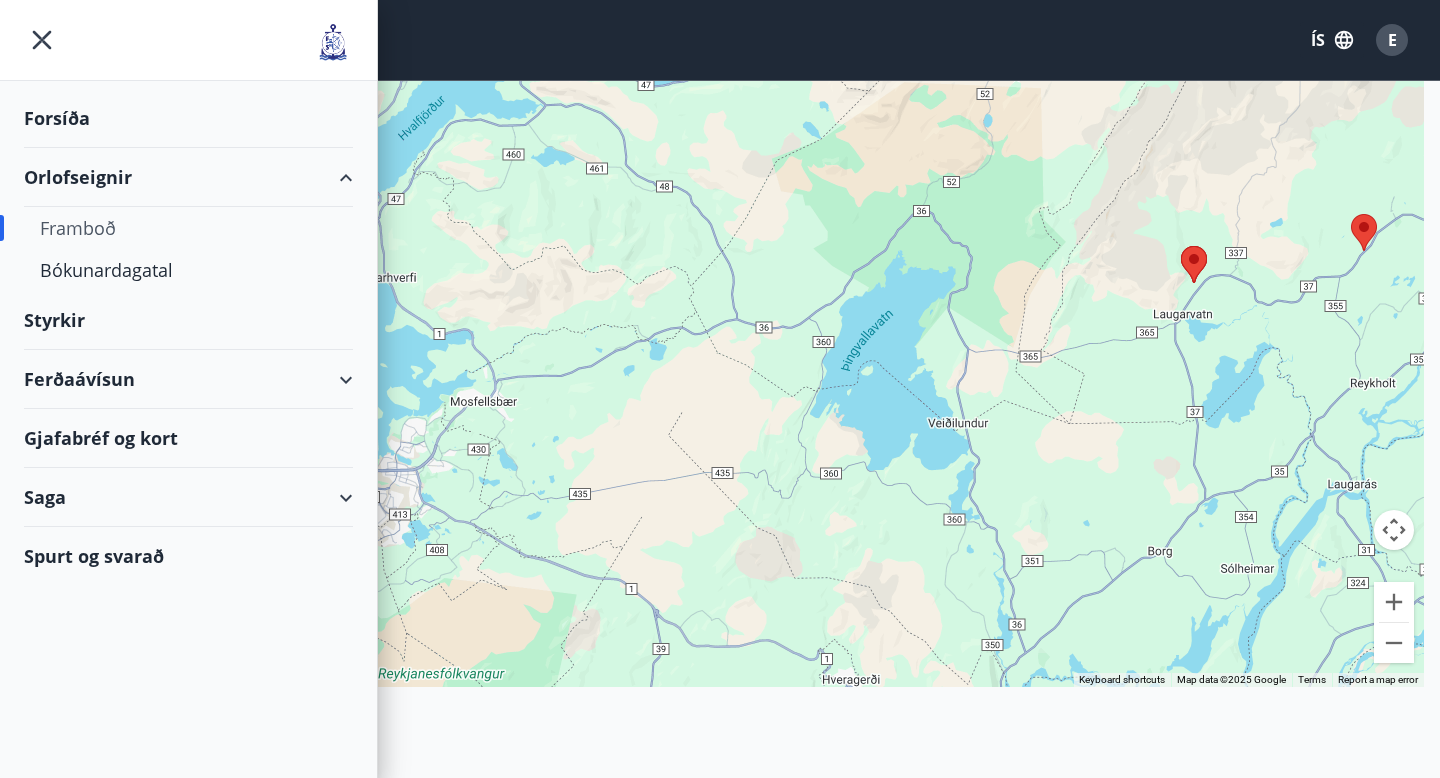 click on "Framboð" at bounding box center (188, 228) 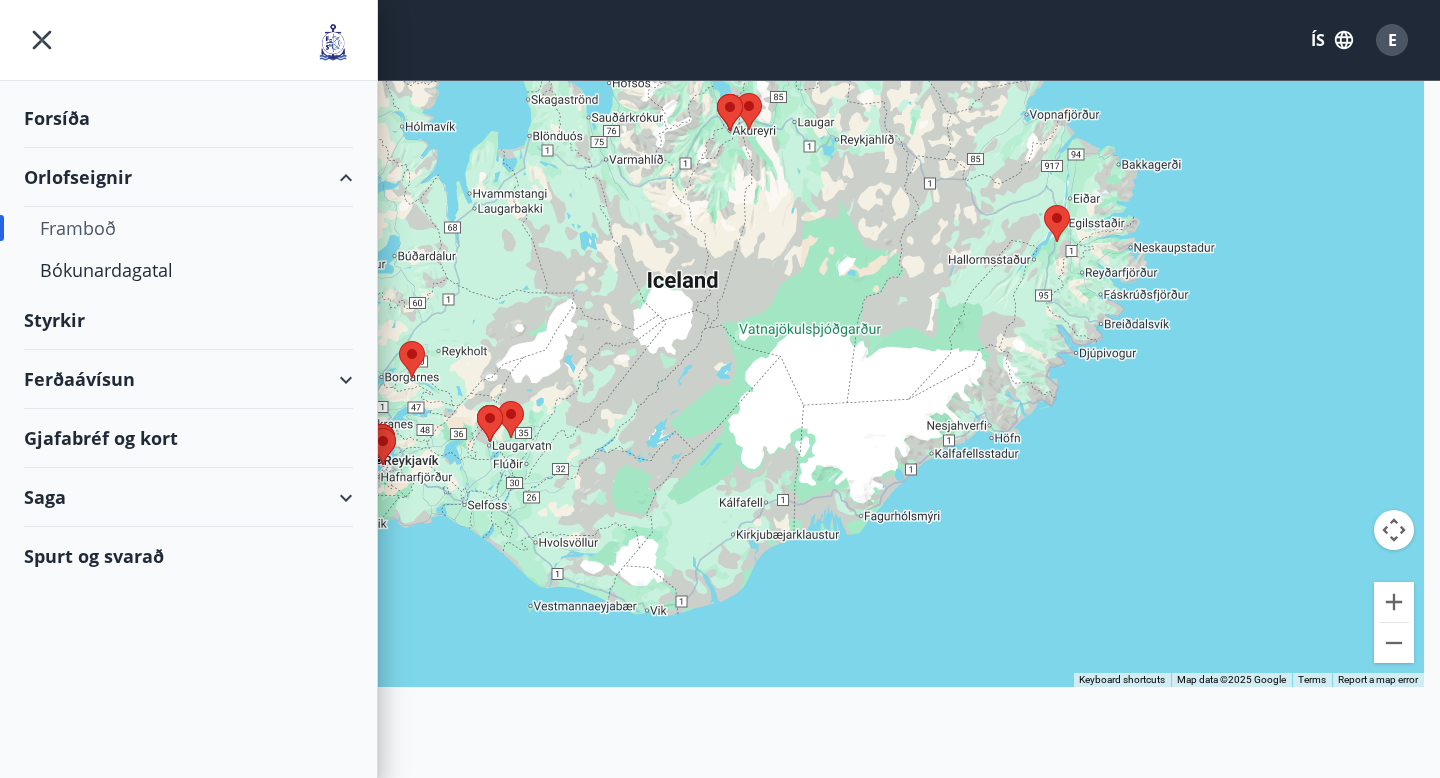 click on "Framboð" at bounding box center [188, 228] 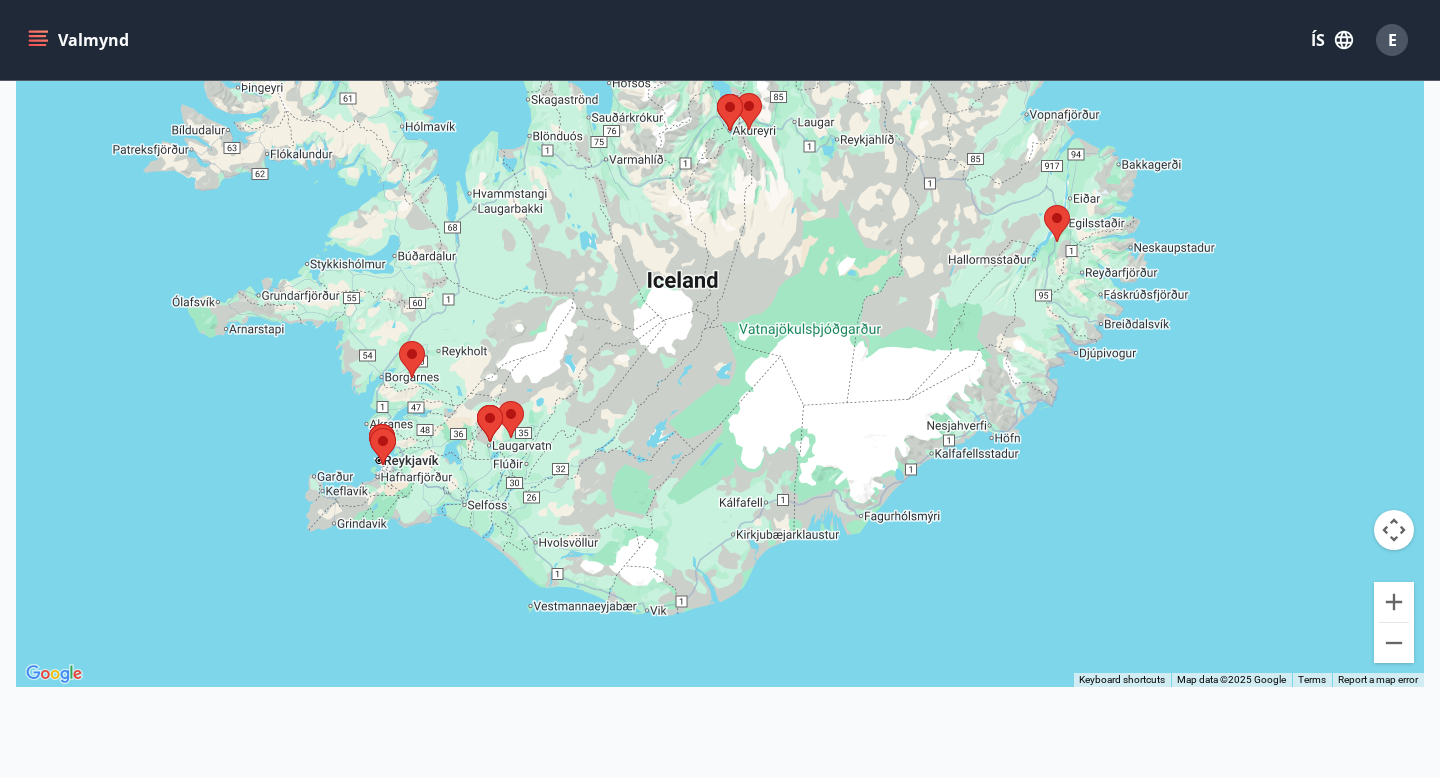 click at bounding box center (370, 428) 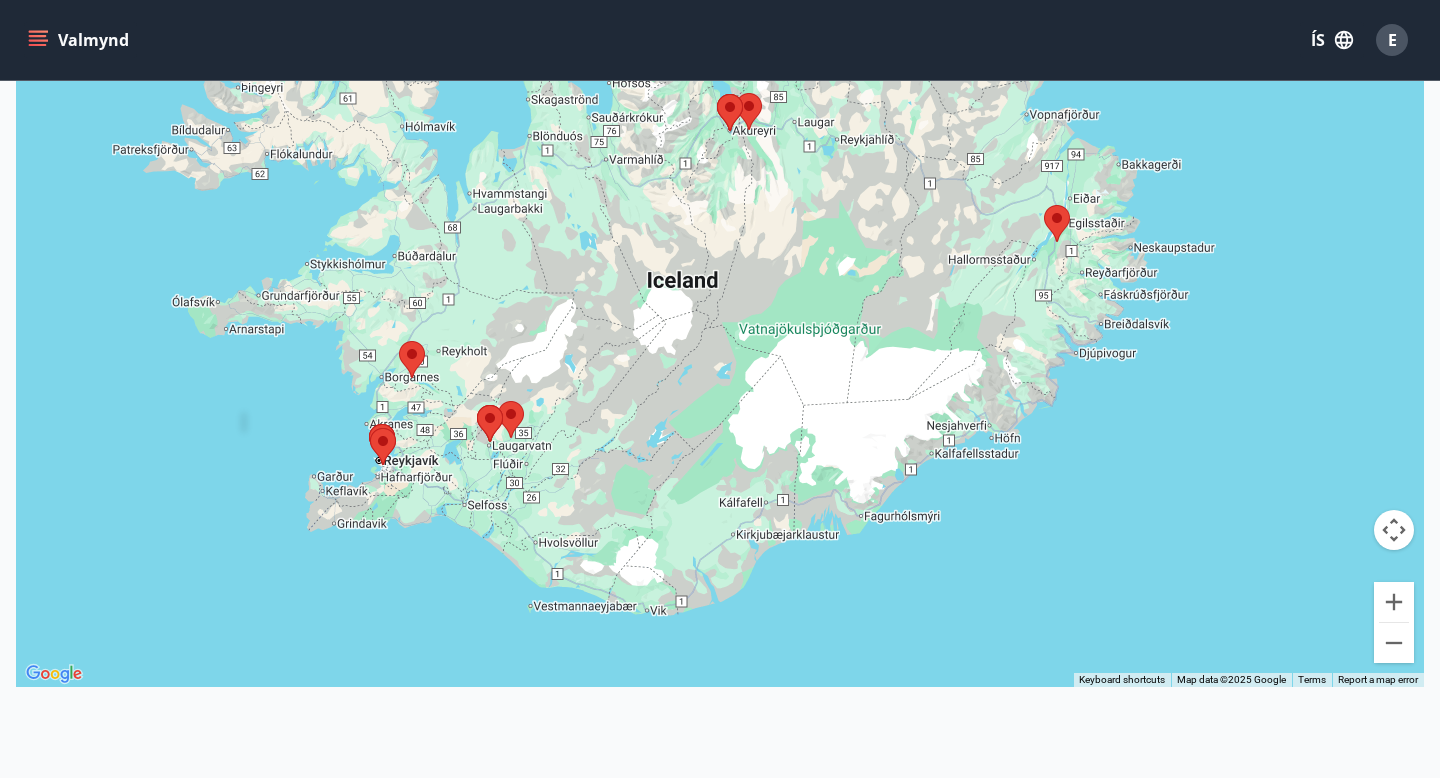 click at bounding box center [370, 428] 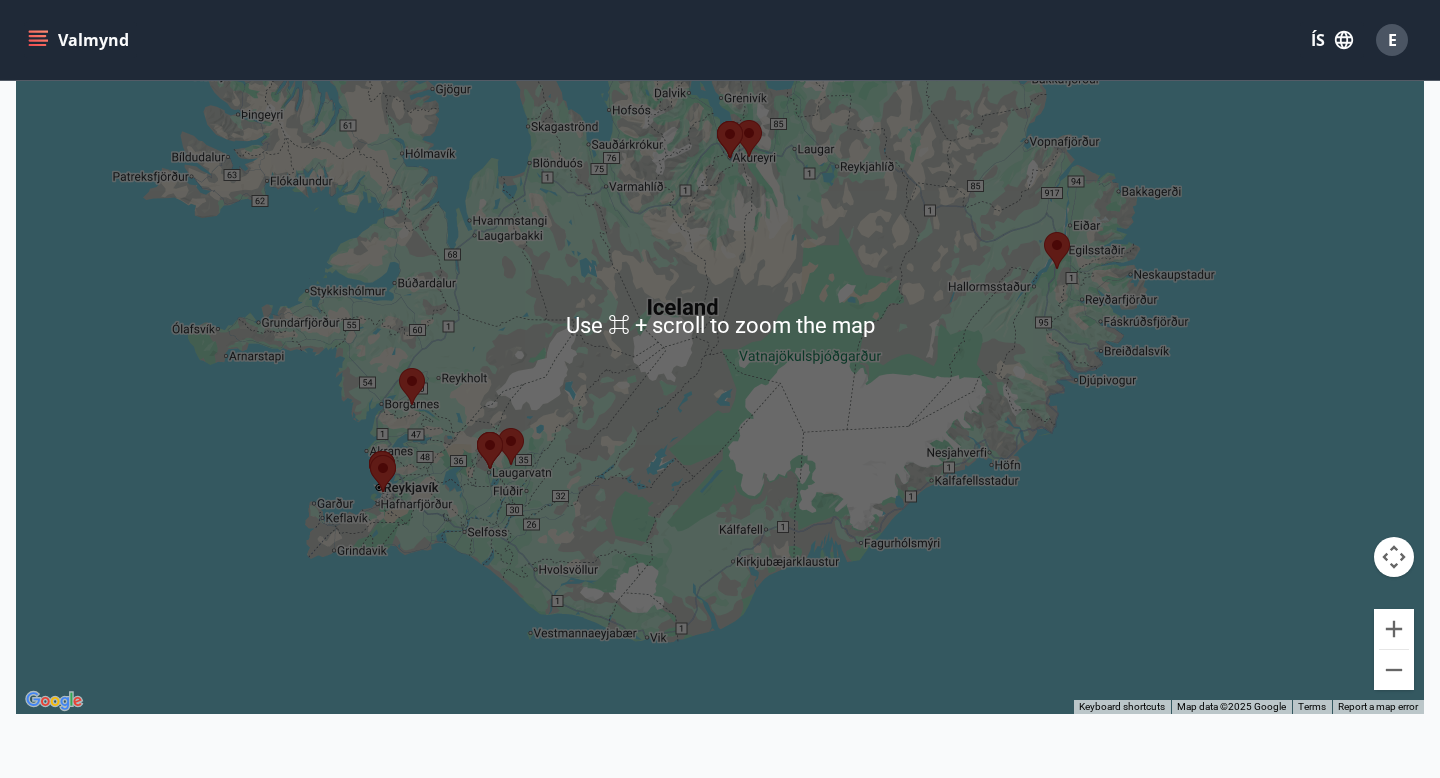 scroll, scrollTop: 365, scrollLeft: 0, axis: vertical 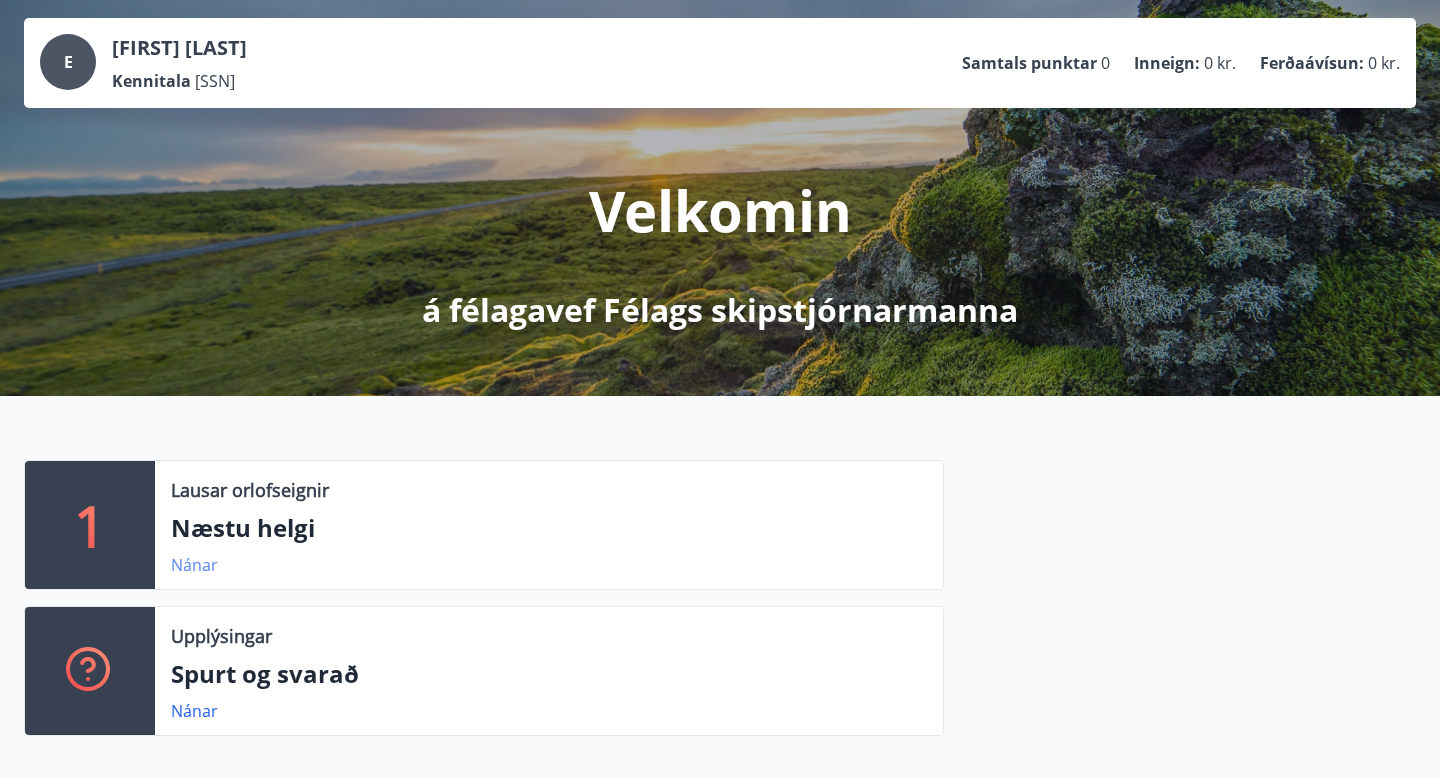 click on "Nánar" at bounding box center [194, 565] 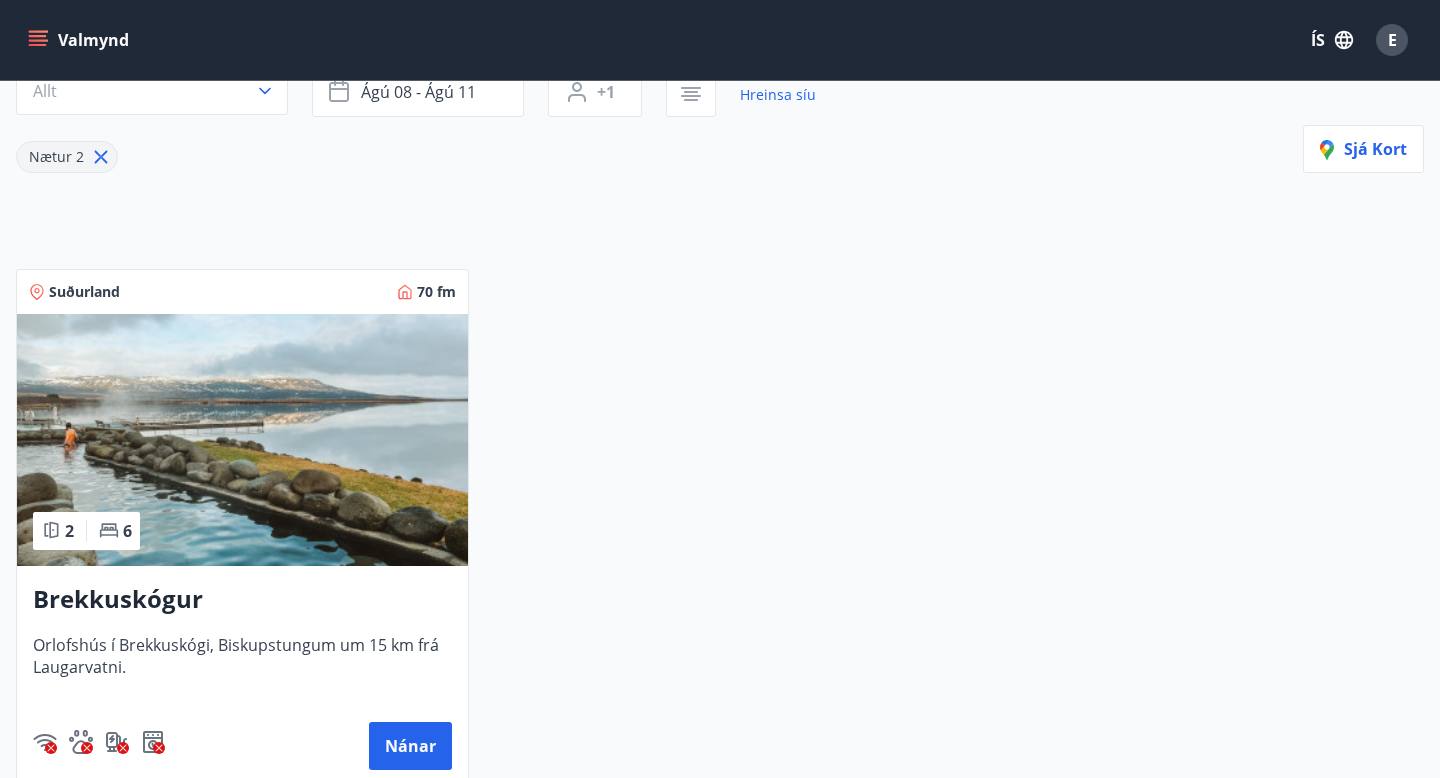 scroll, scrollTop: 244, scrollLeft: 0, axis: vertical 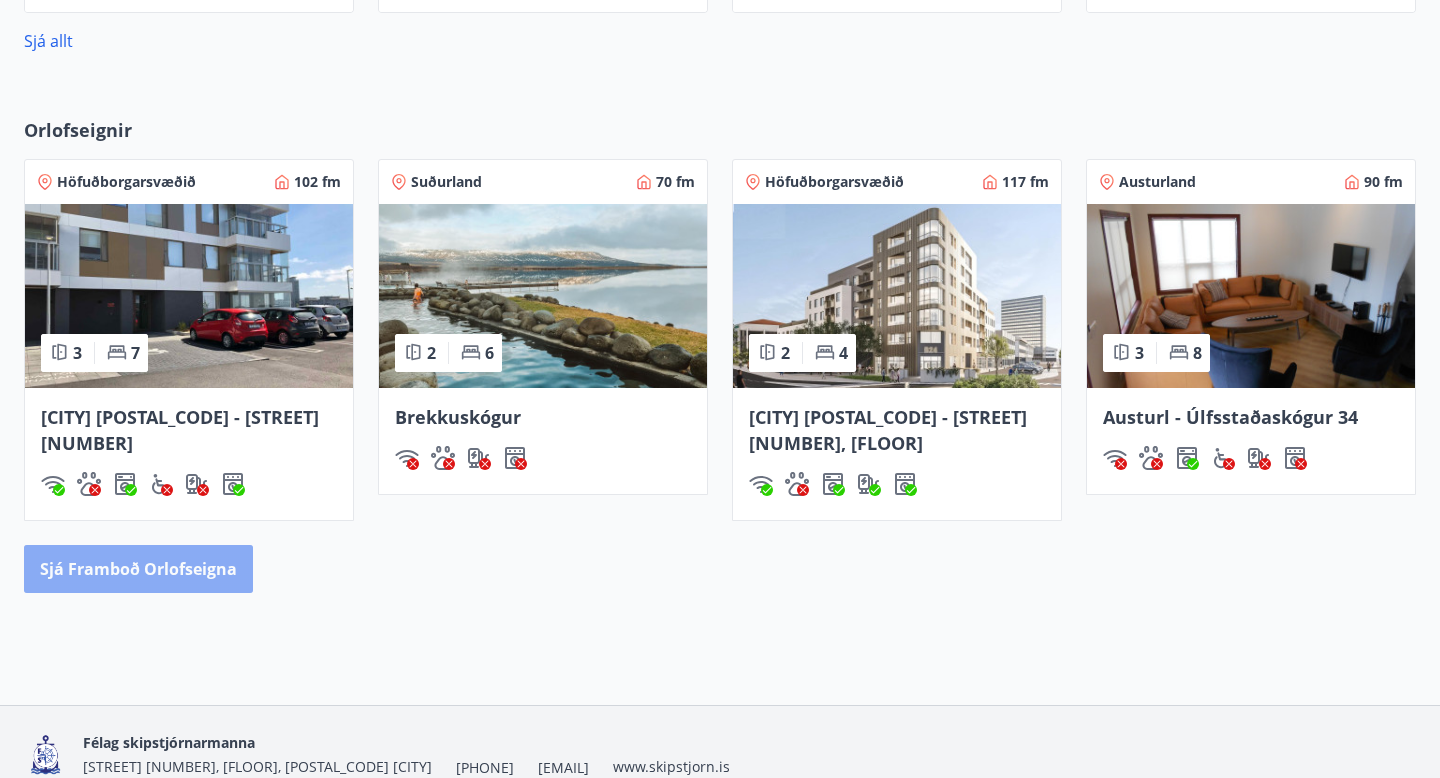 click on "Sjá framboð orlofseigna" at bounding box center (138, 569) 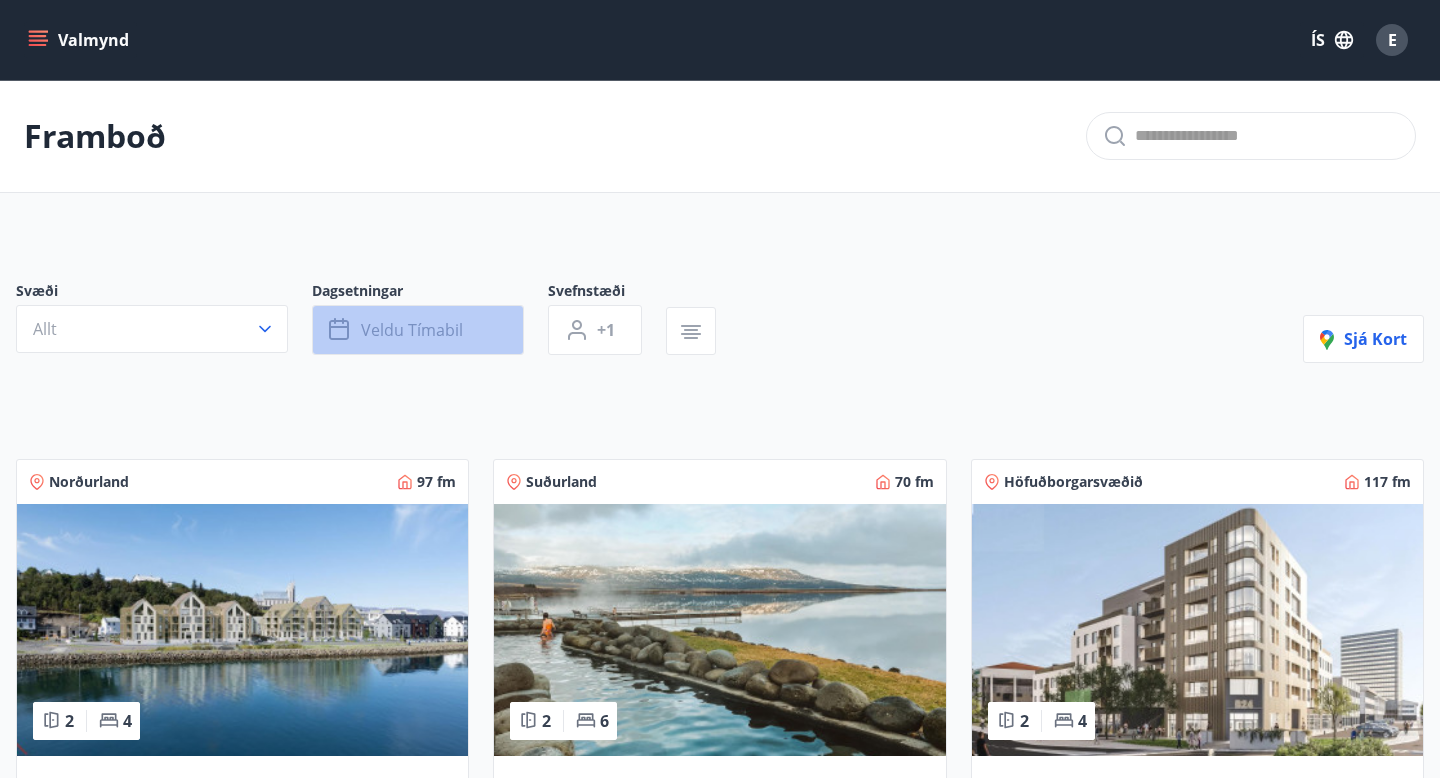 click 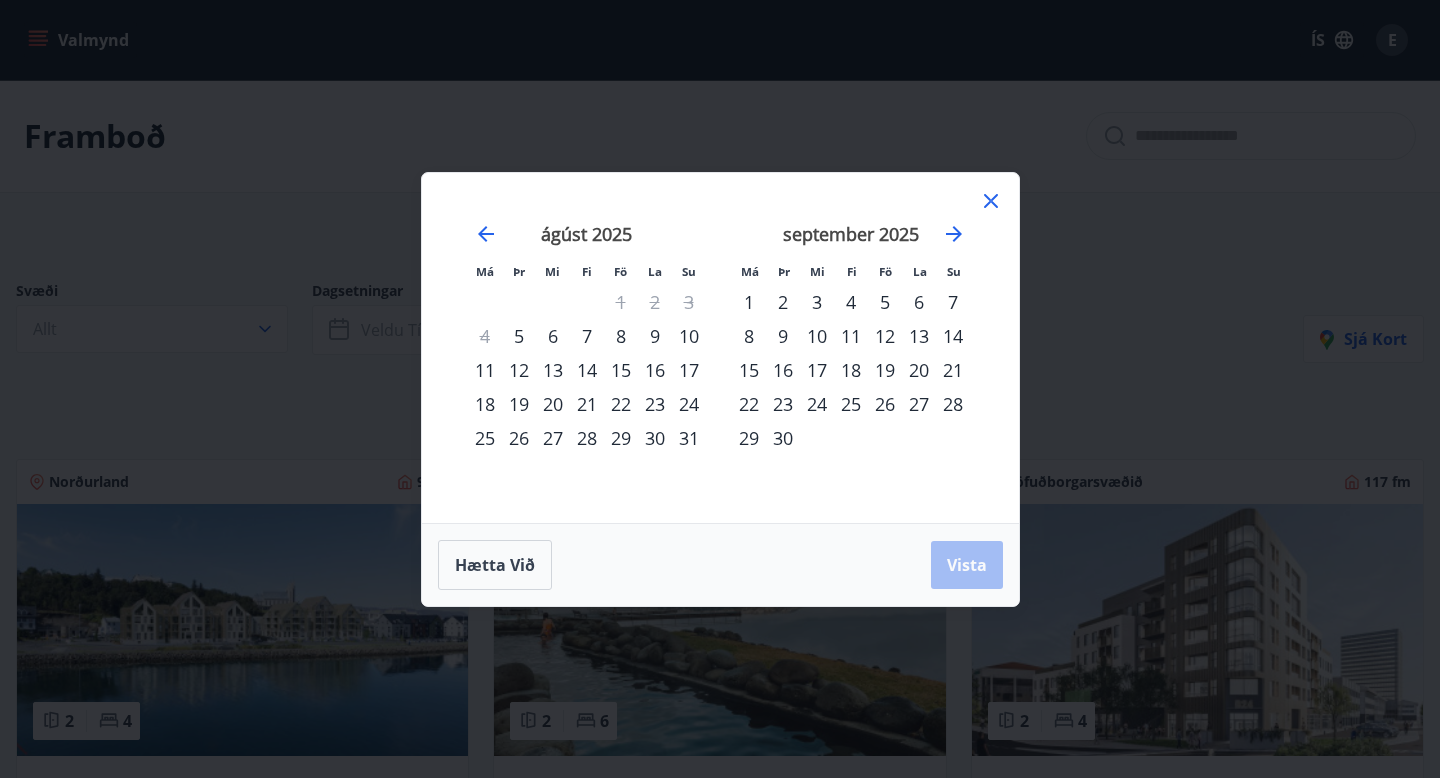 click on "22" at bounding box center (621, 404) 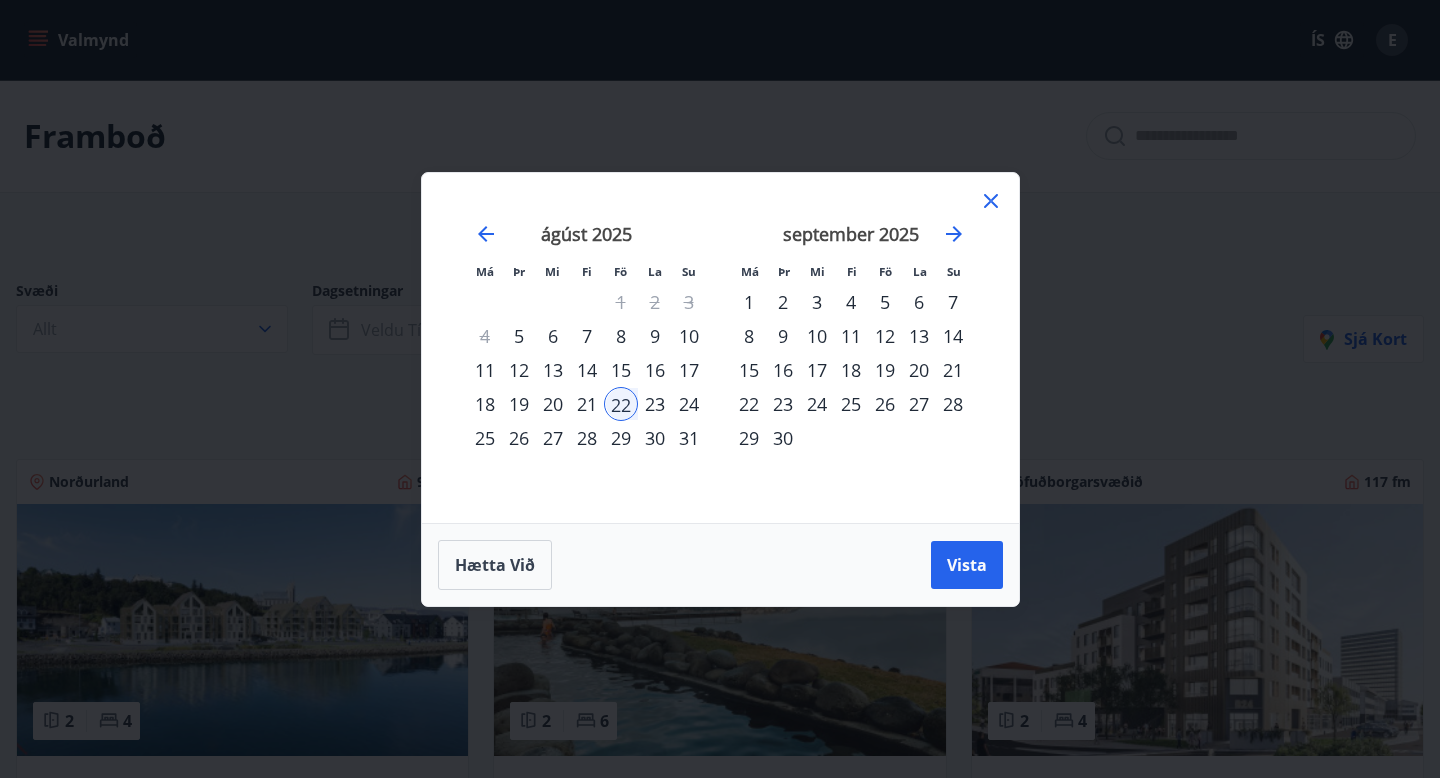 click on "24" at bounding box center (689, 404) 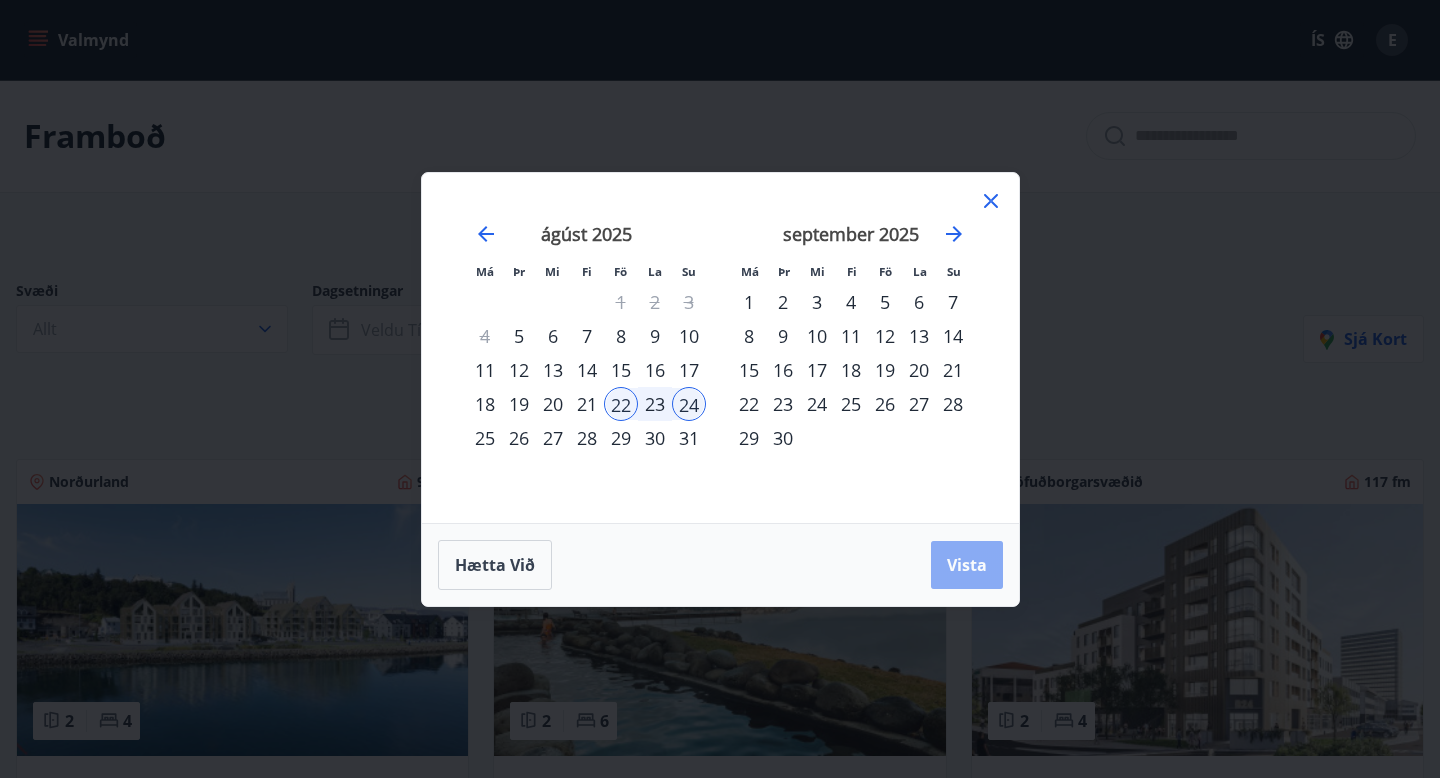 click on "Vista" at bounding box center (967, 565) 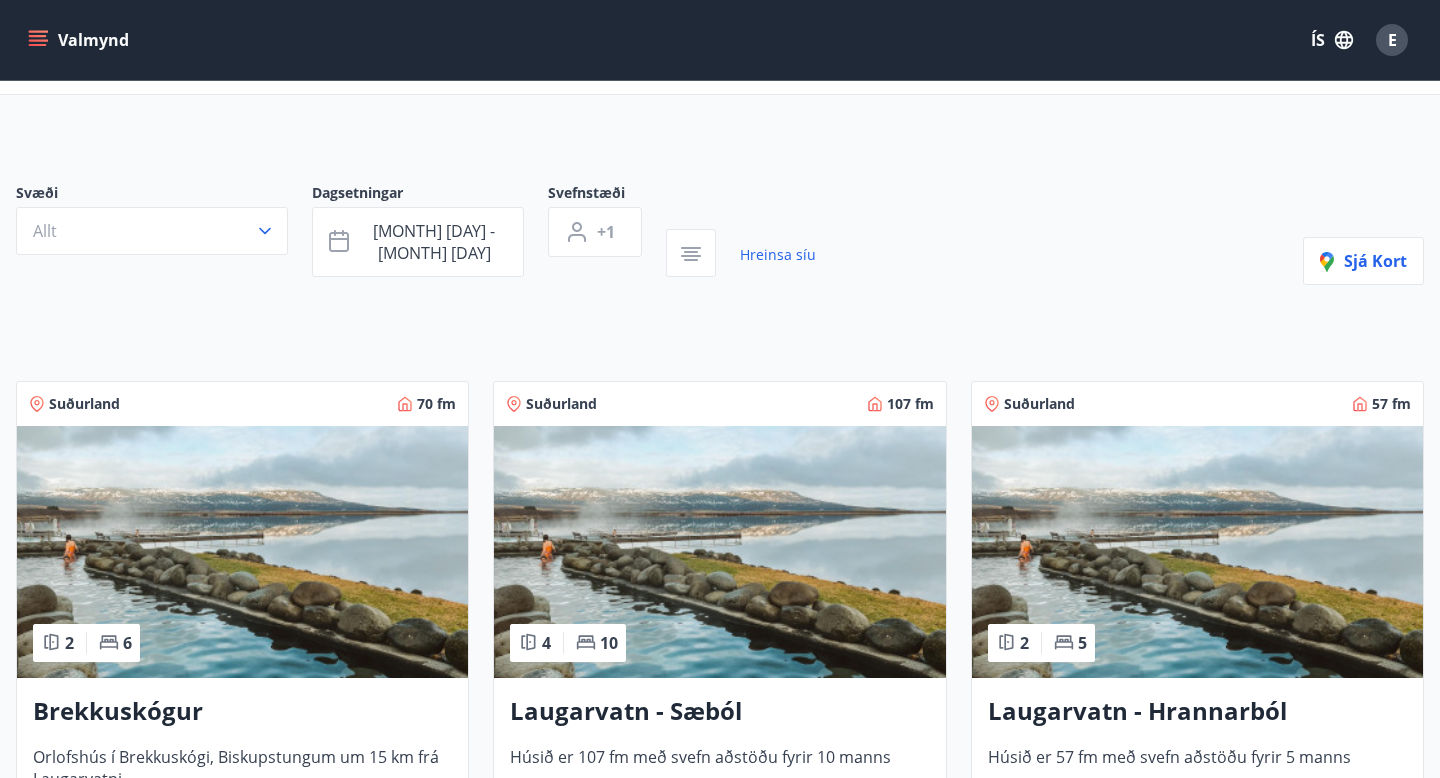 scroll, scrollTop: 96, scrollLeft: 0, axis: vertical 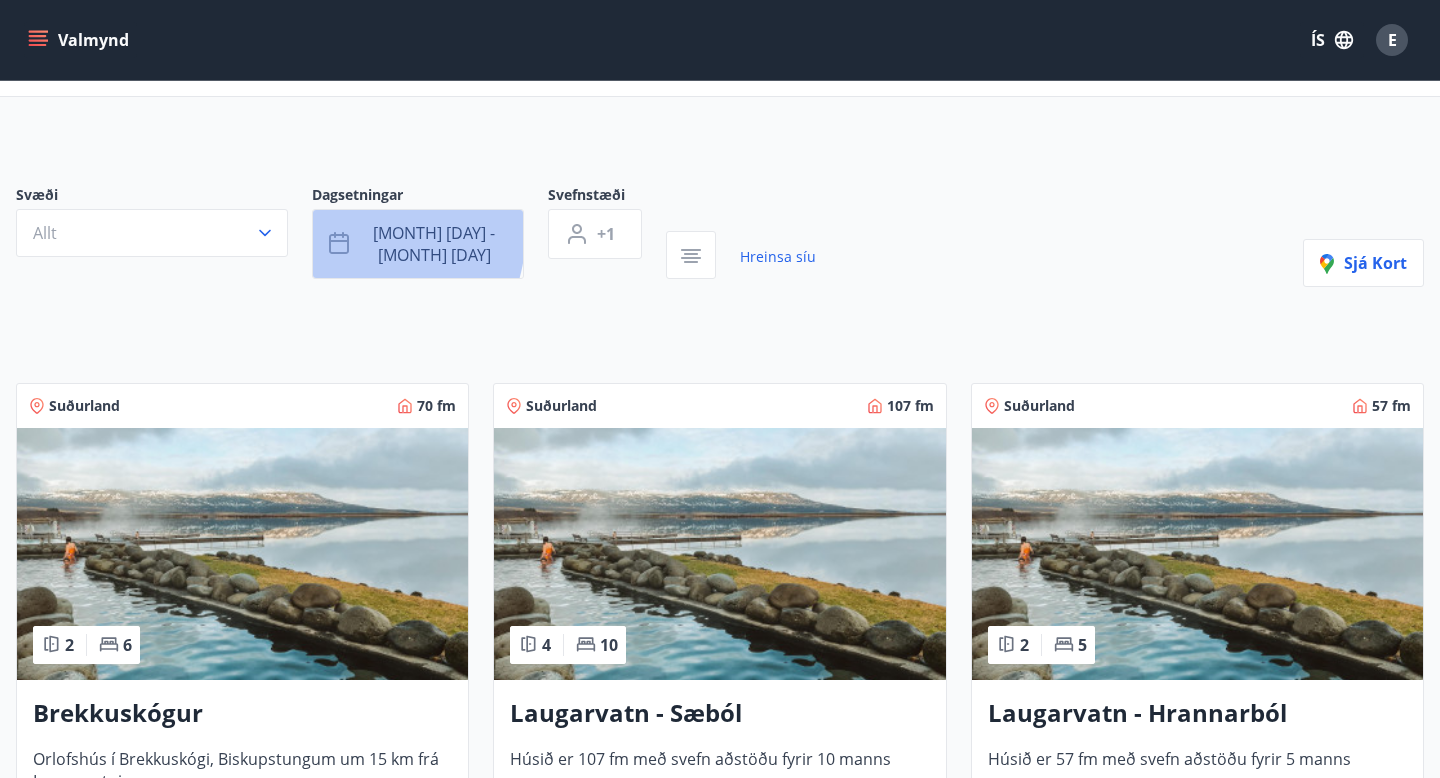 click 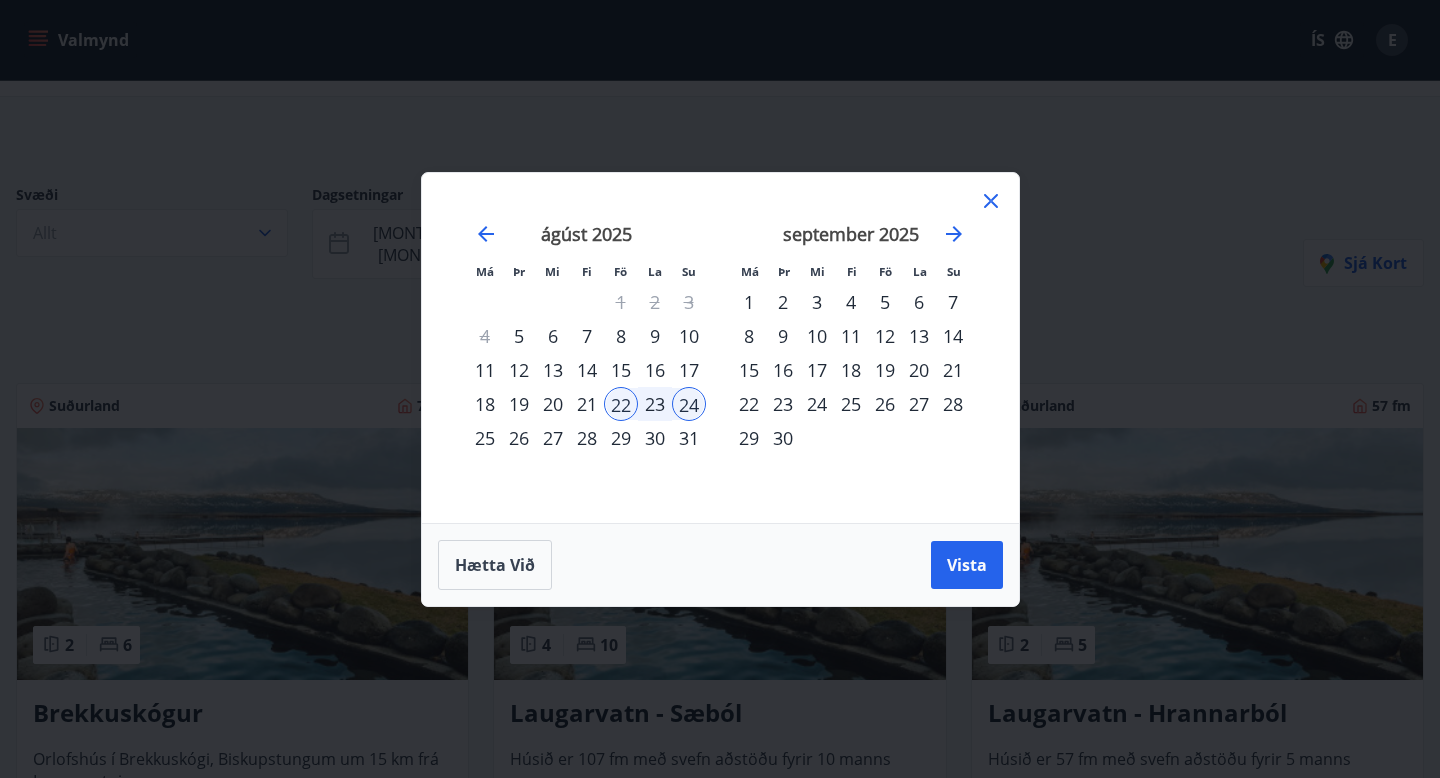click 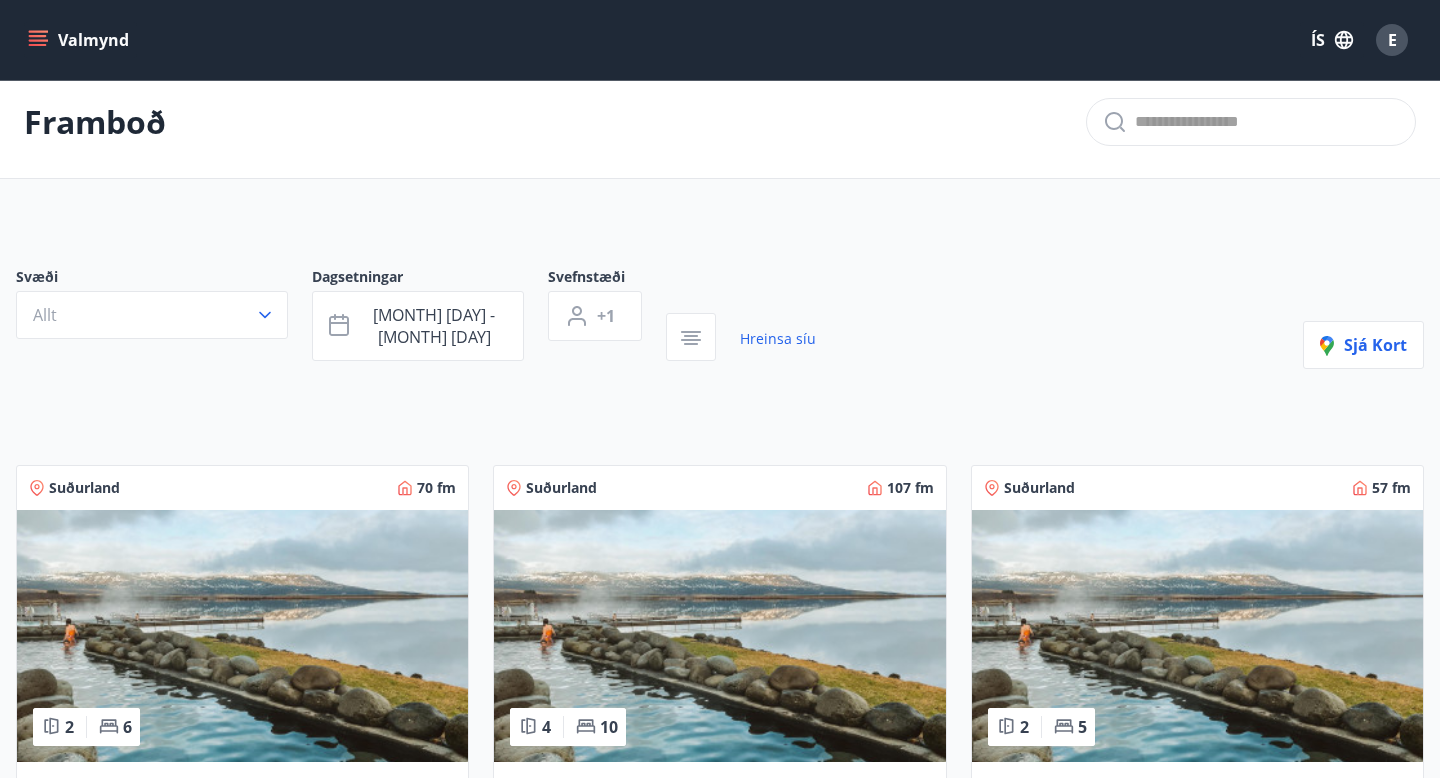 scroll, scrollTop: 0, scrollLeft: 0, axis: both 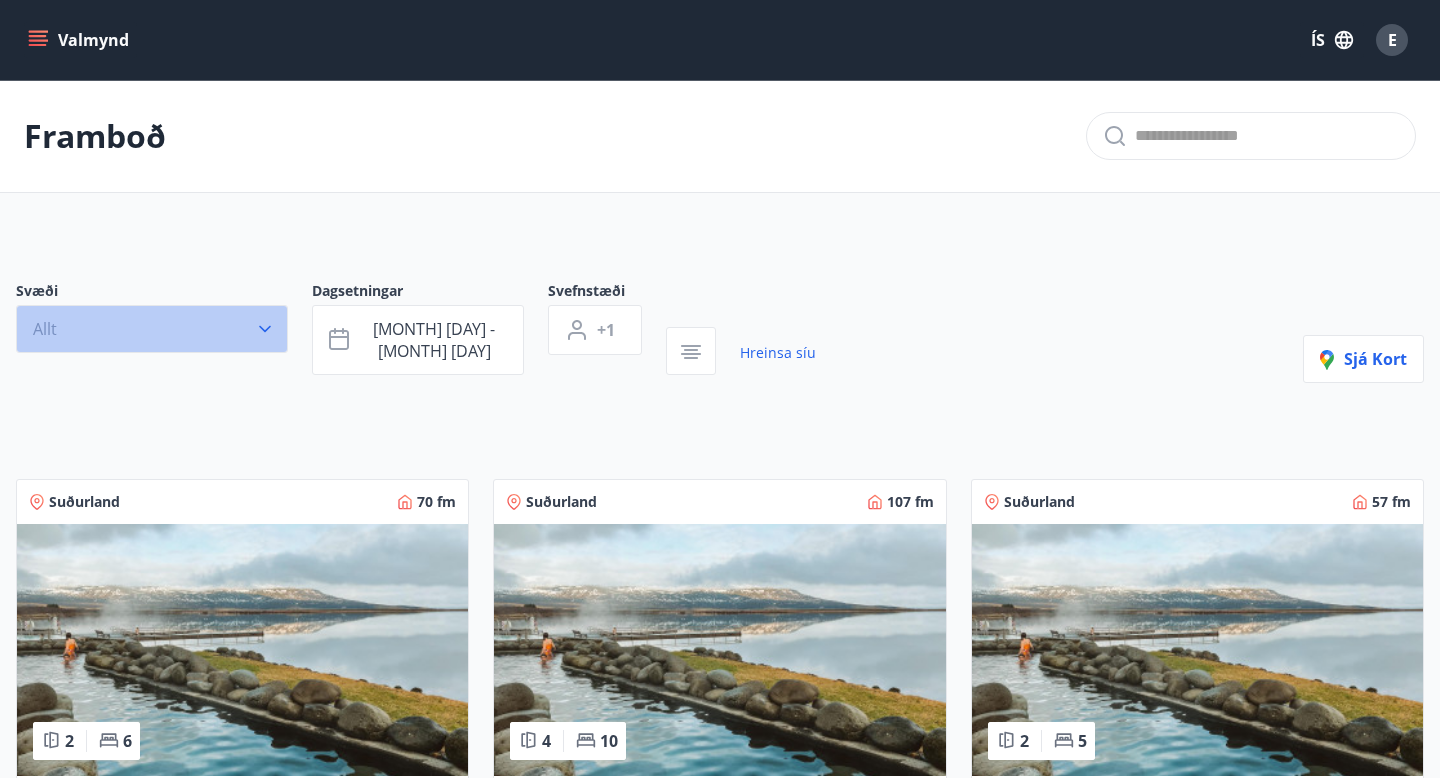 click on "Allt" at bounding box center [152, 329] 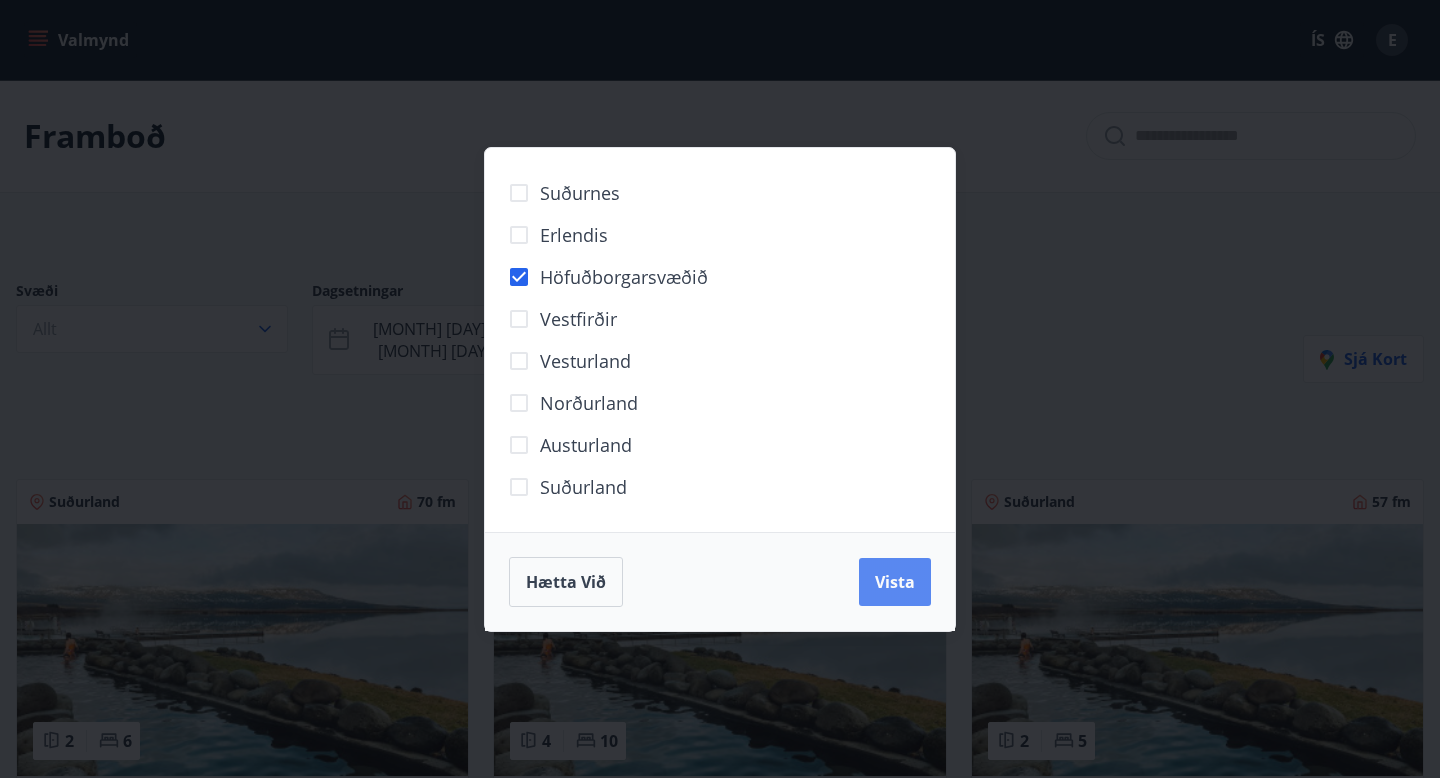 click on "Vista" at bounding box center [895, 582] 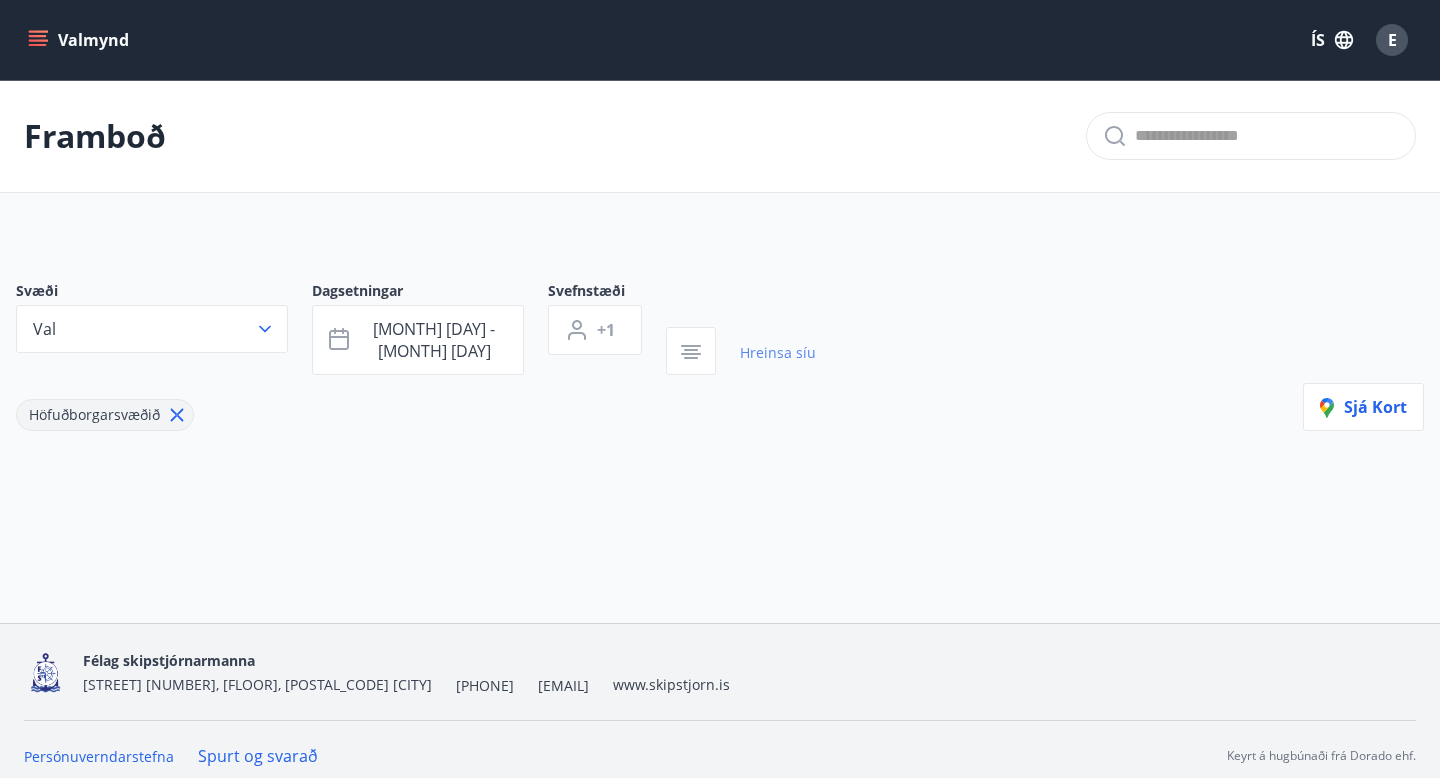 click on "Hreinsa síu" at bounding box center (778, 353) 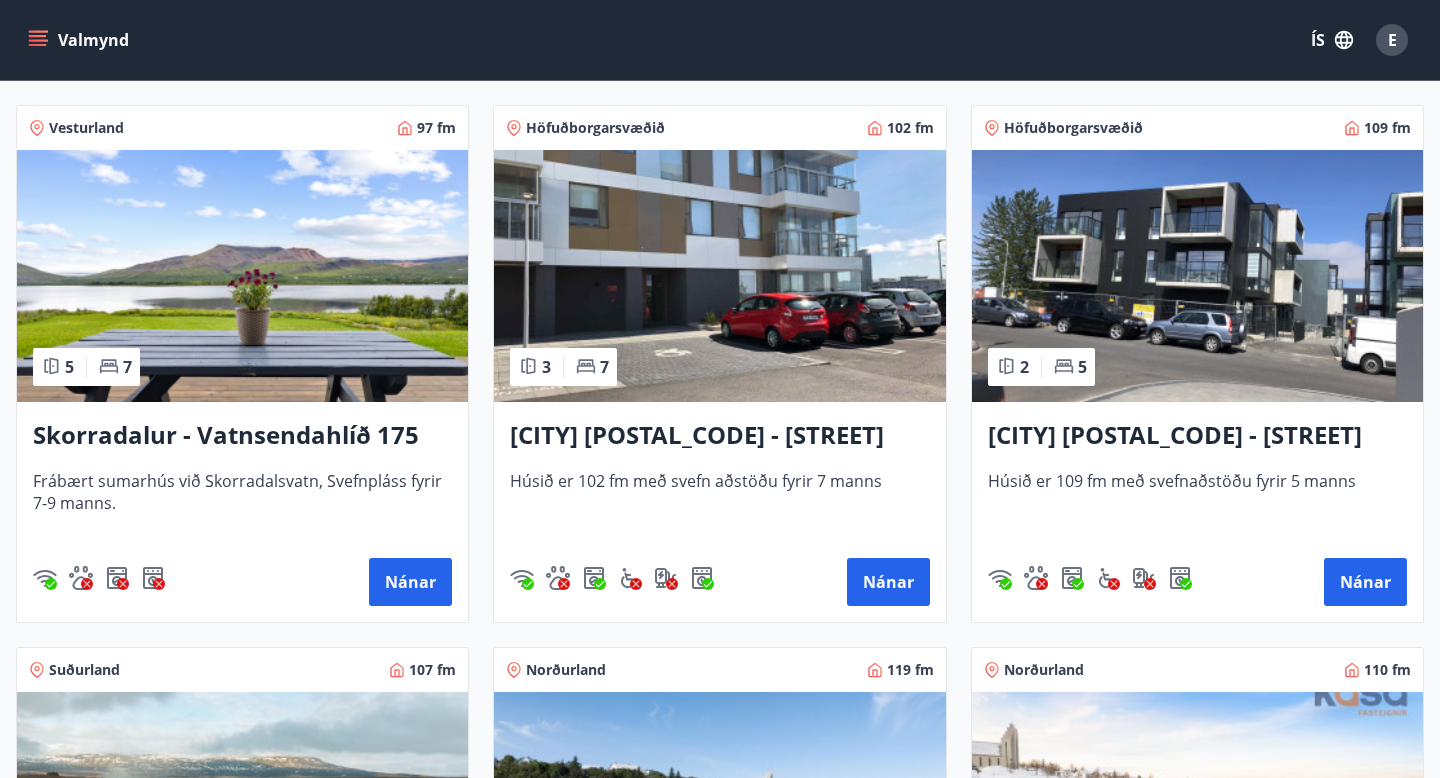 scroll, scrollTop: 1431, scrollLeft: 0, axis: vertical 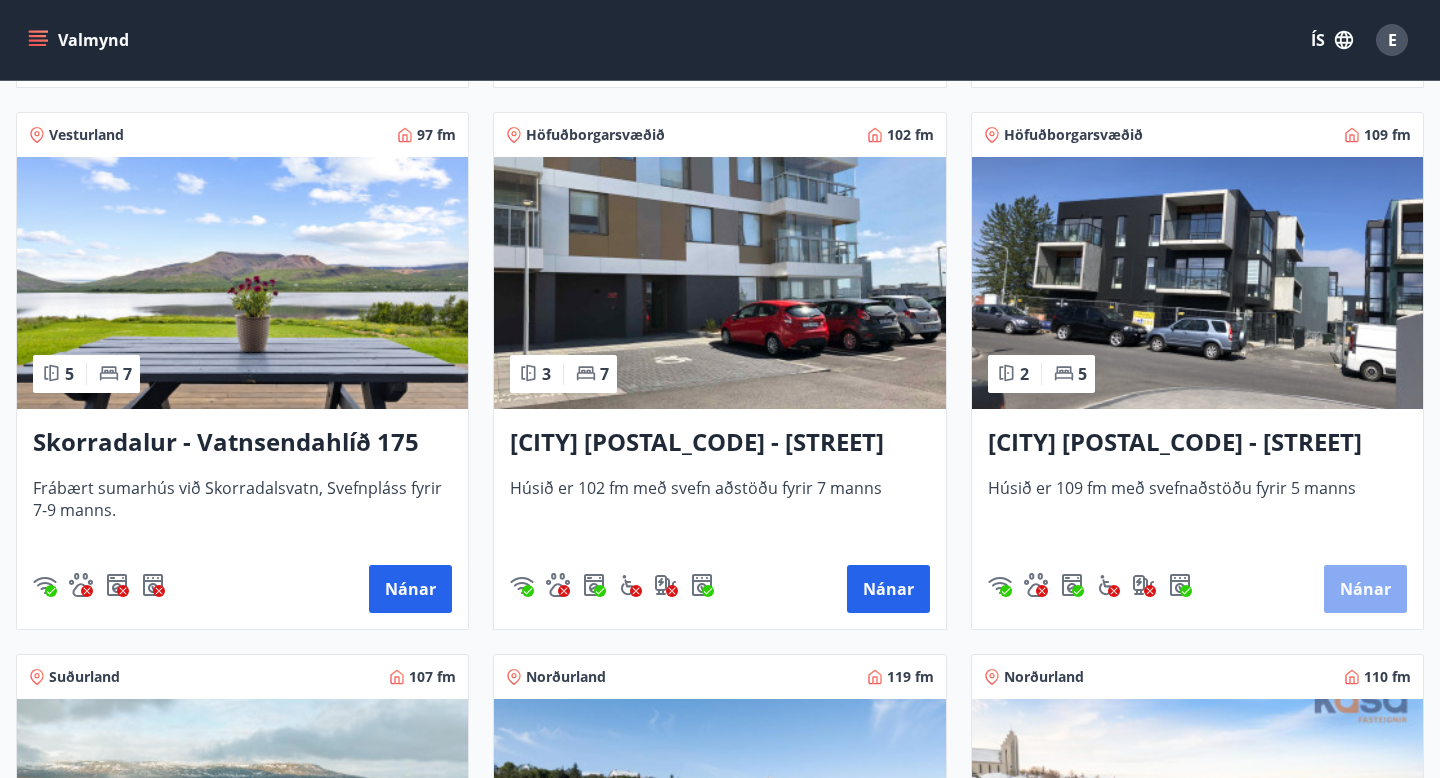 click on "Nánar" at bounding box center (1365, 589) 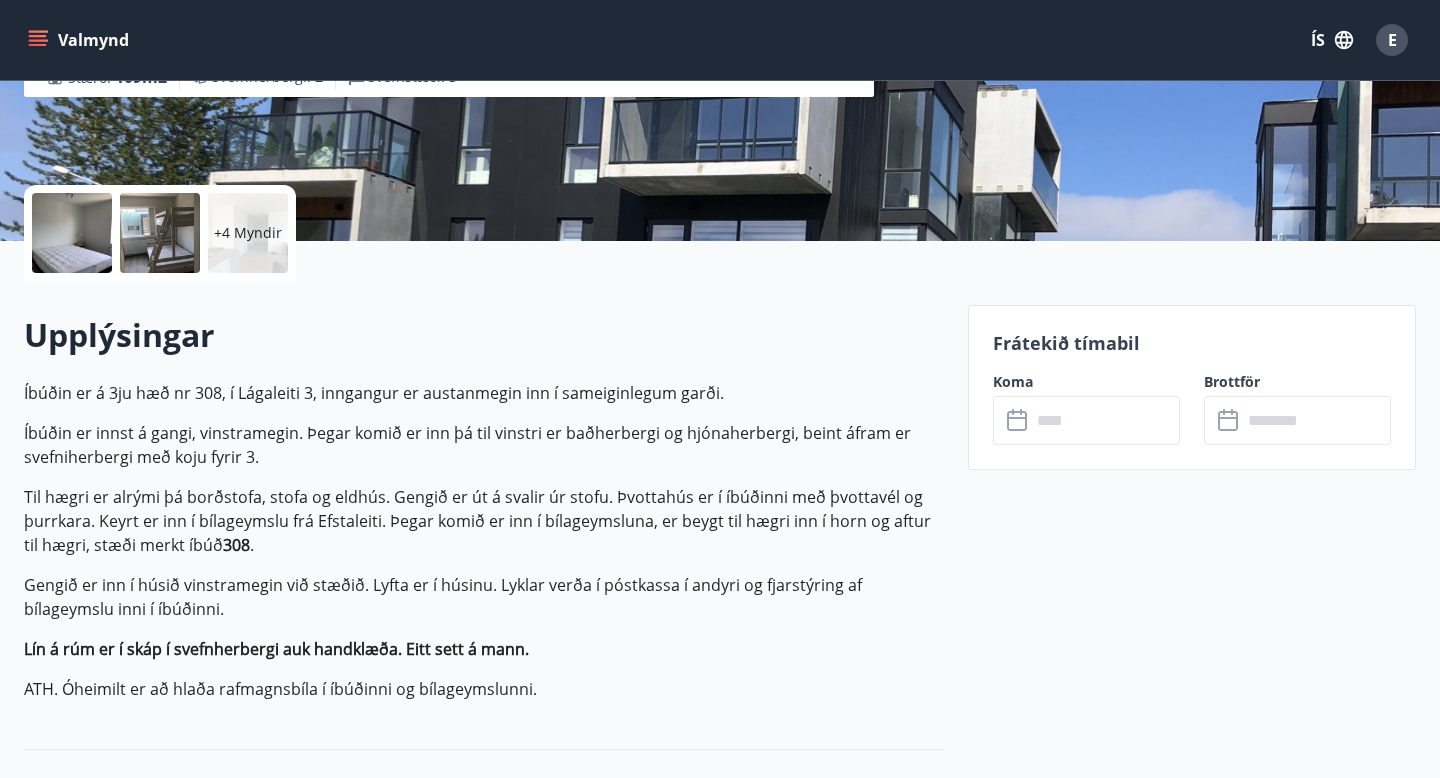 scroll, scrollTop: 0, scrollLeft: 0, axis: both 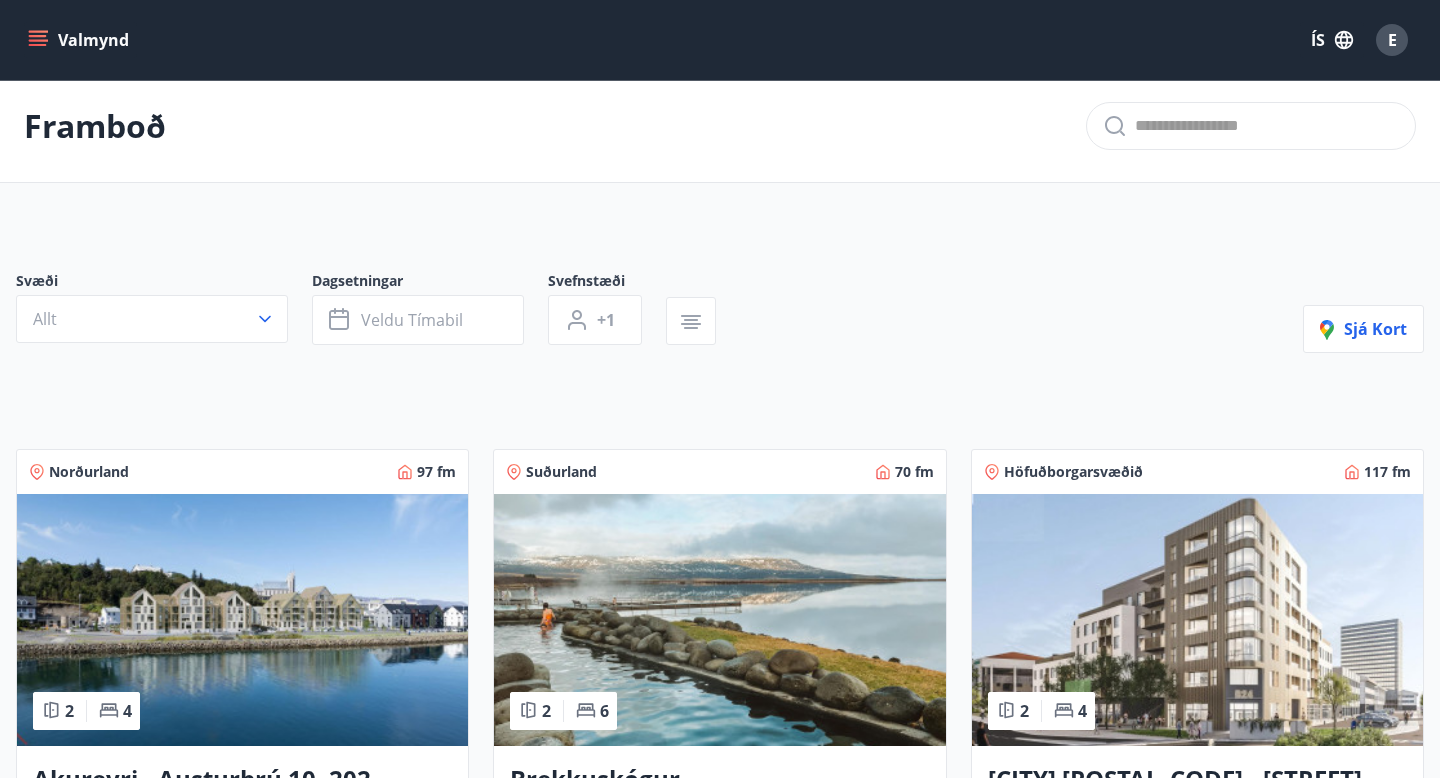 click 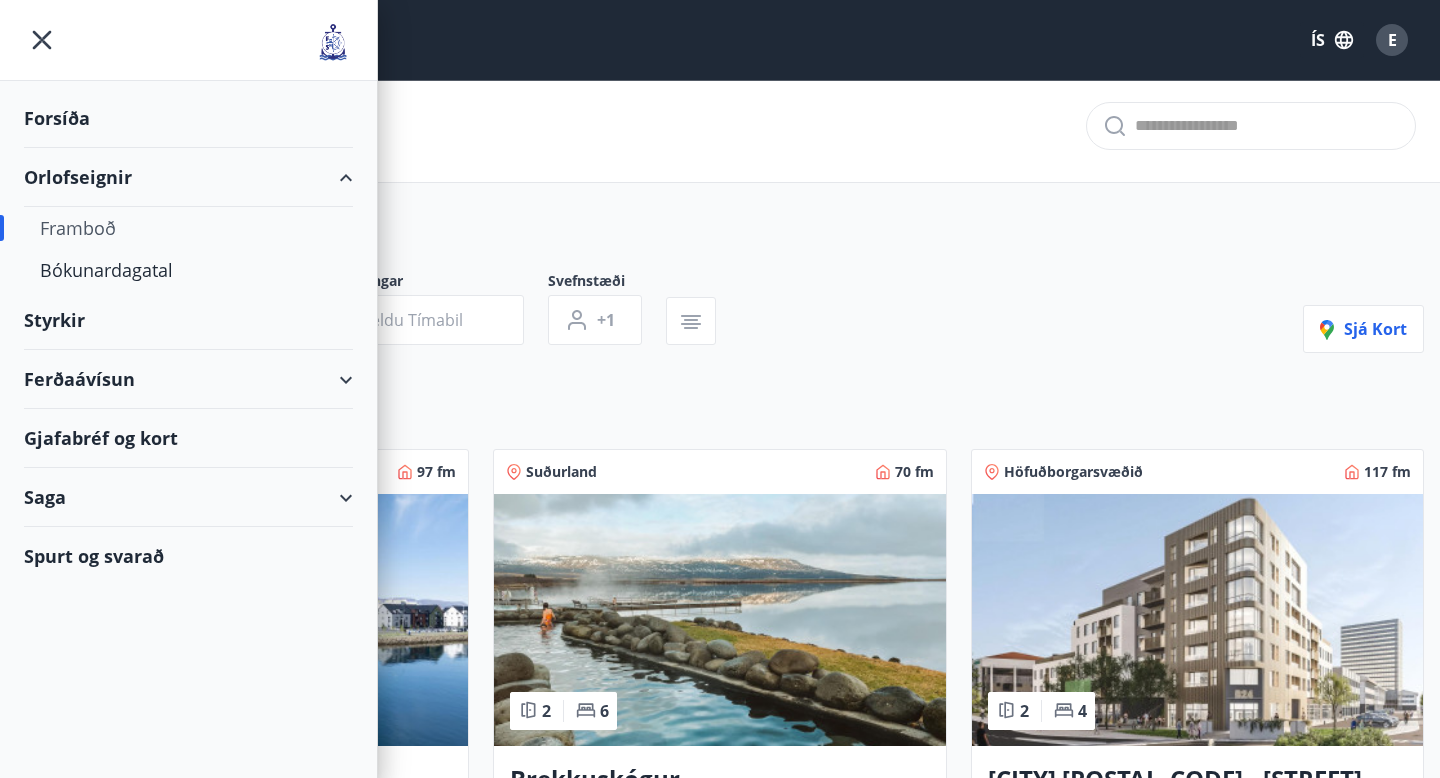 click on "Framboð" at bounding box center (188, 228) 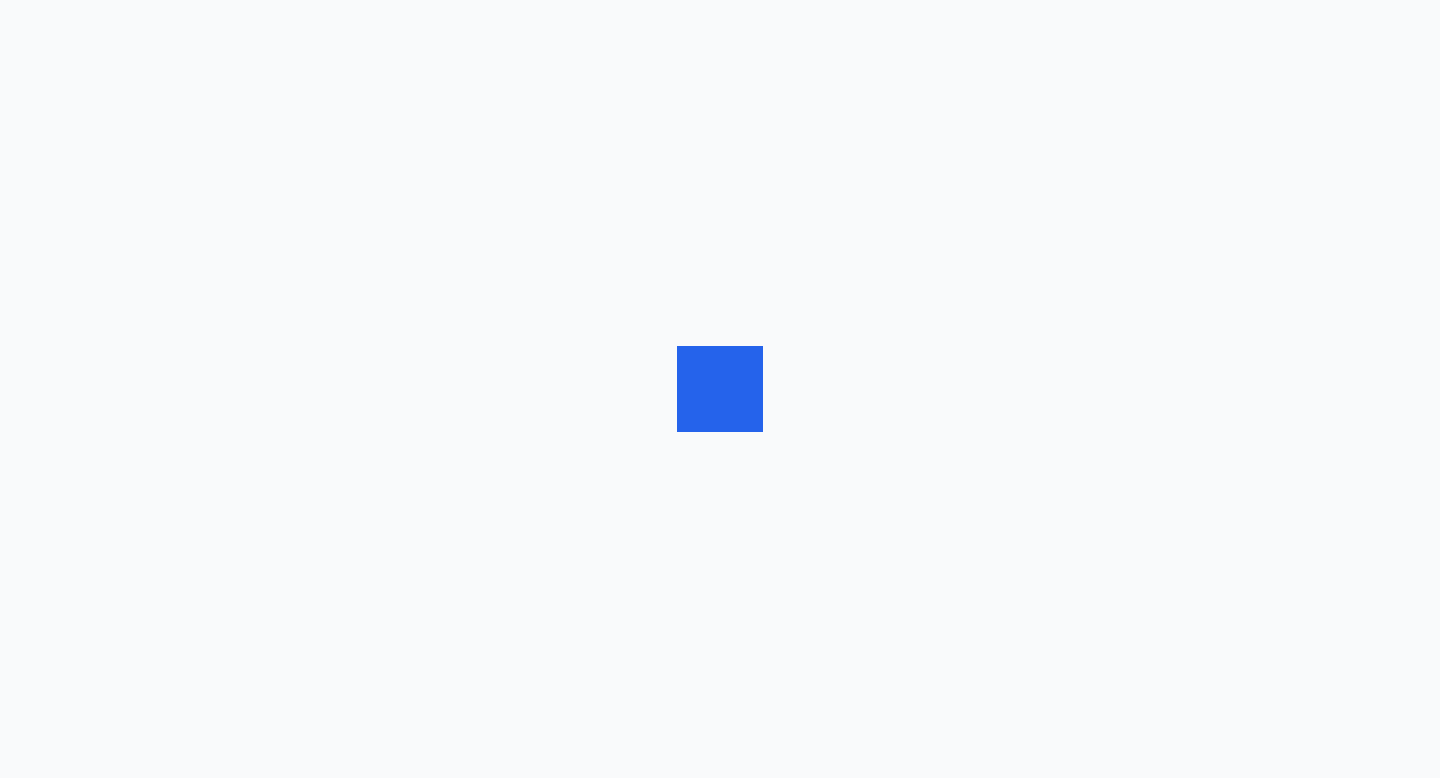 scroll, scrollTop: 0, scrollLeft: 0, axis: both 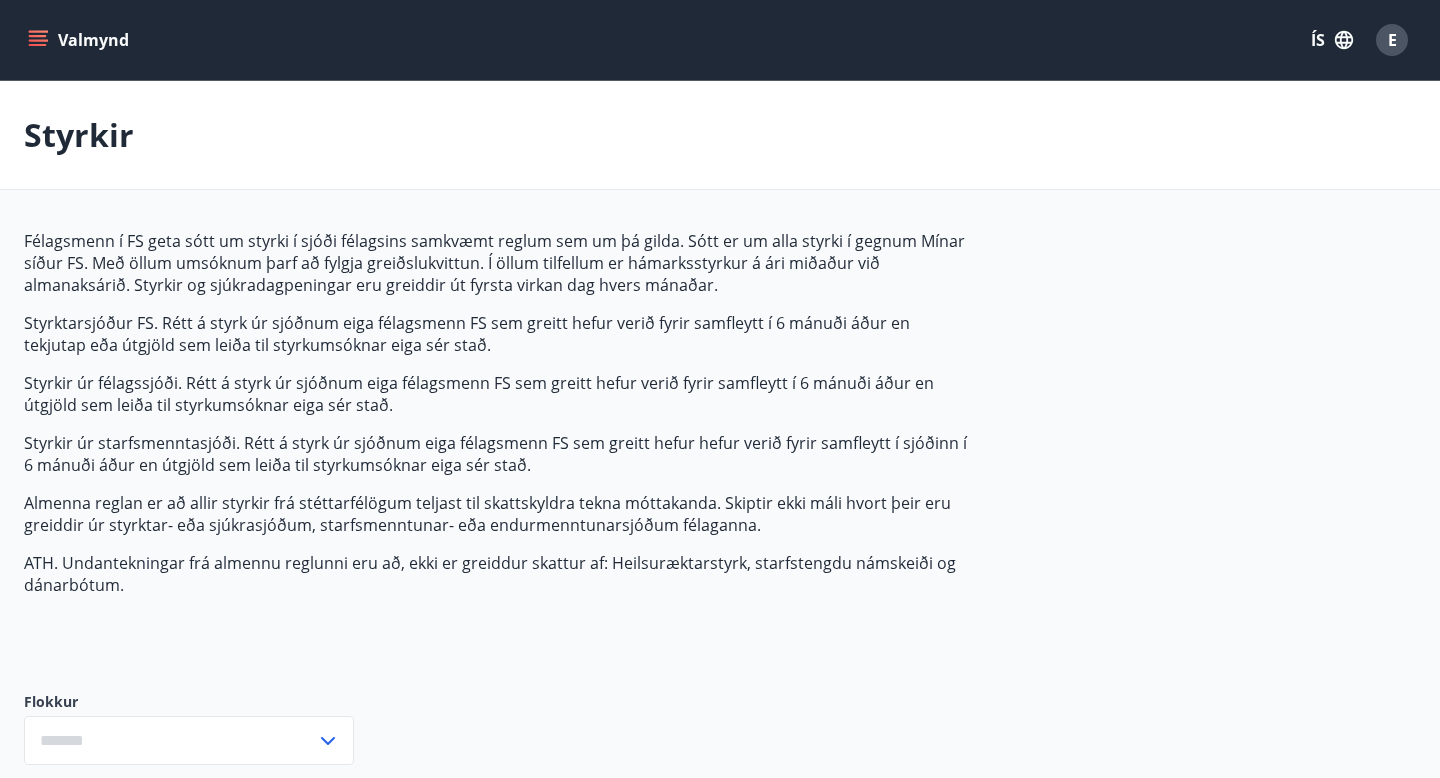 type on "***" 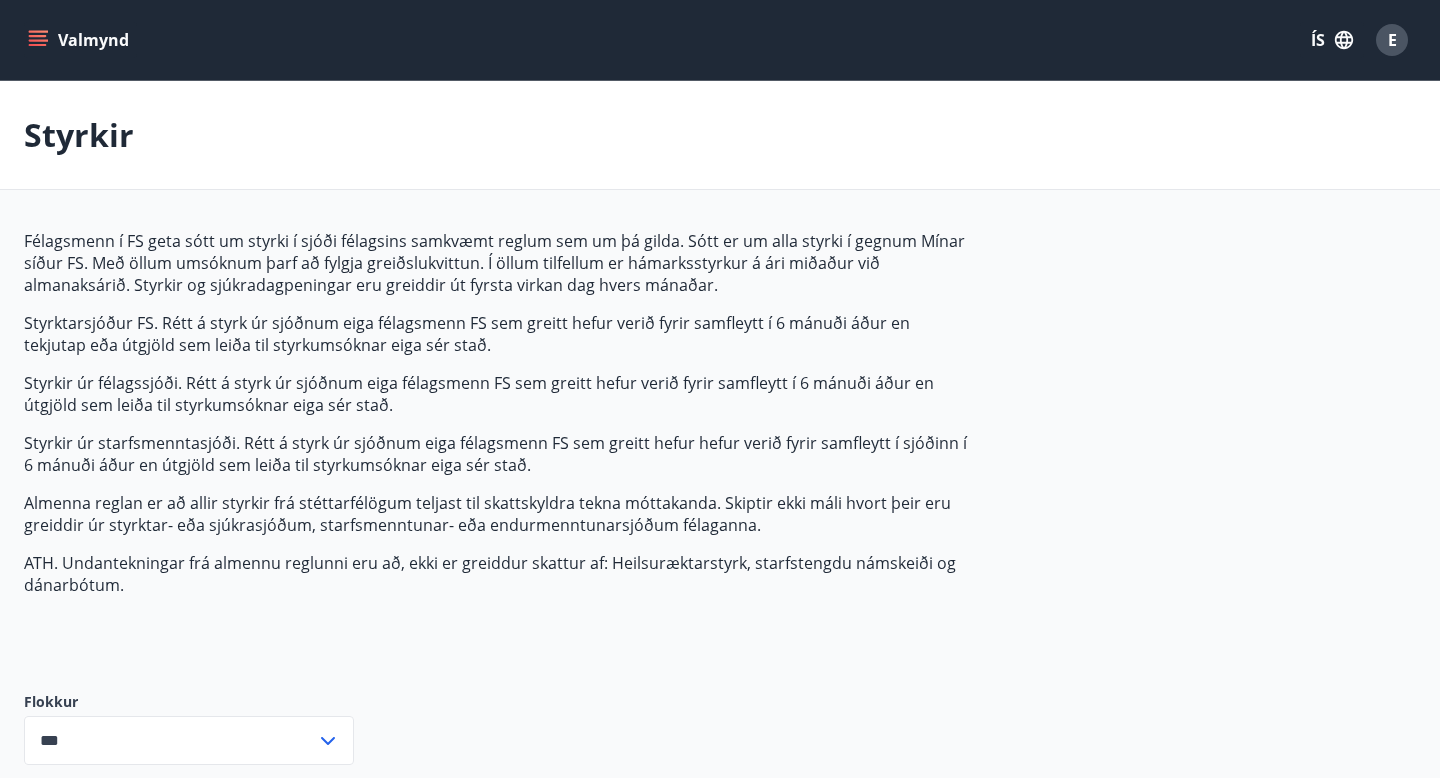 click 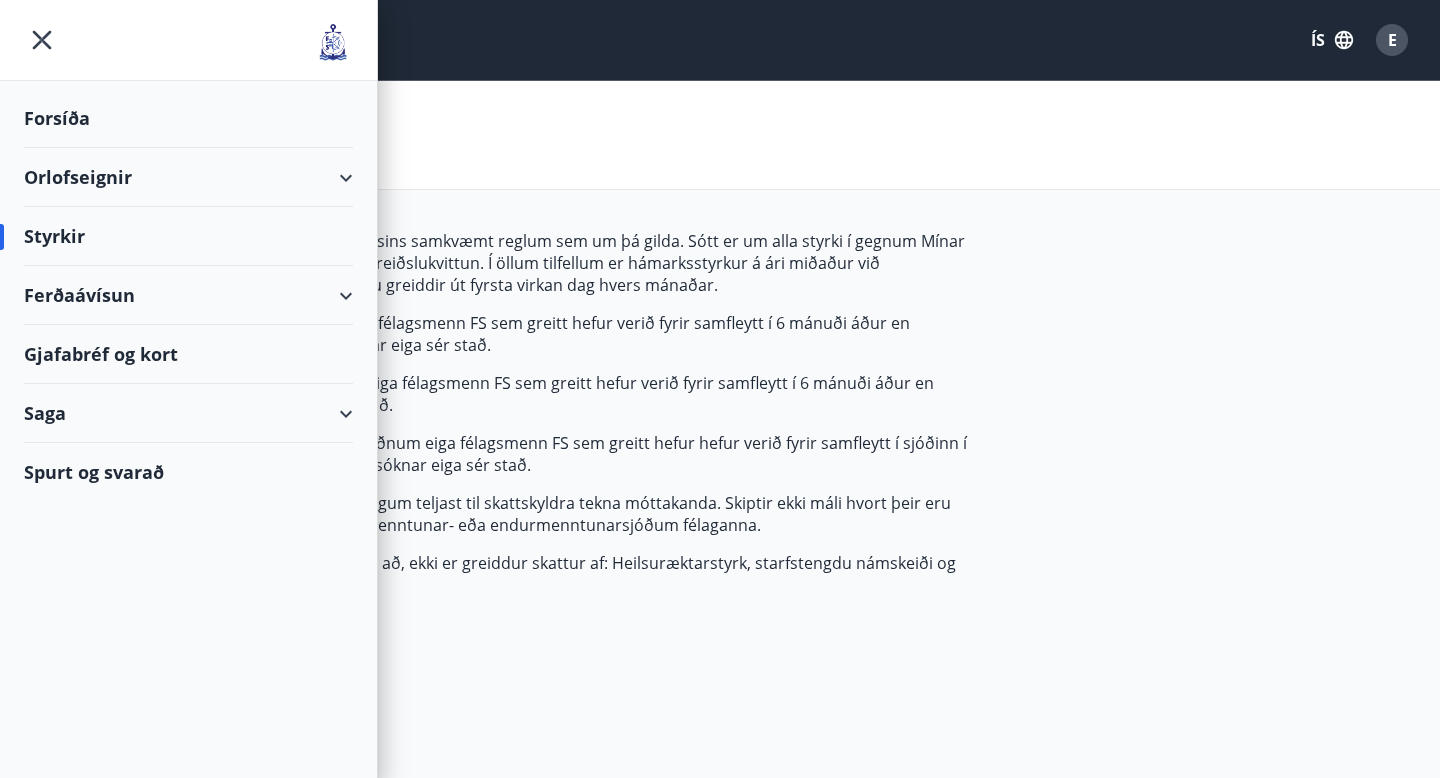 click on "Orlofseignir" at bounding box center [188, 177] 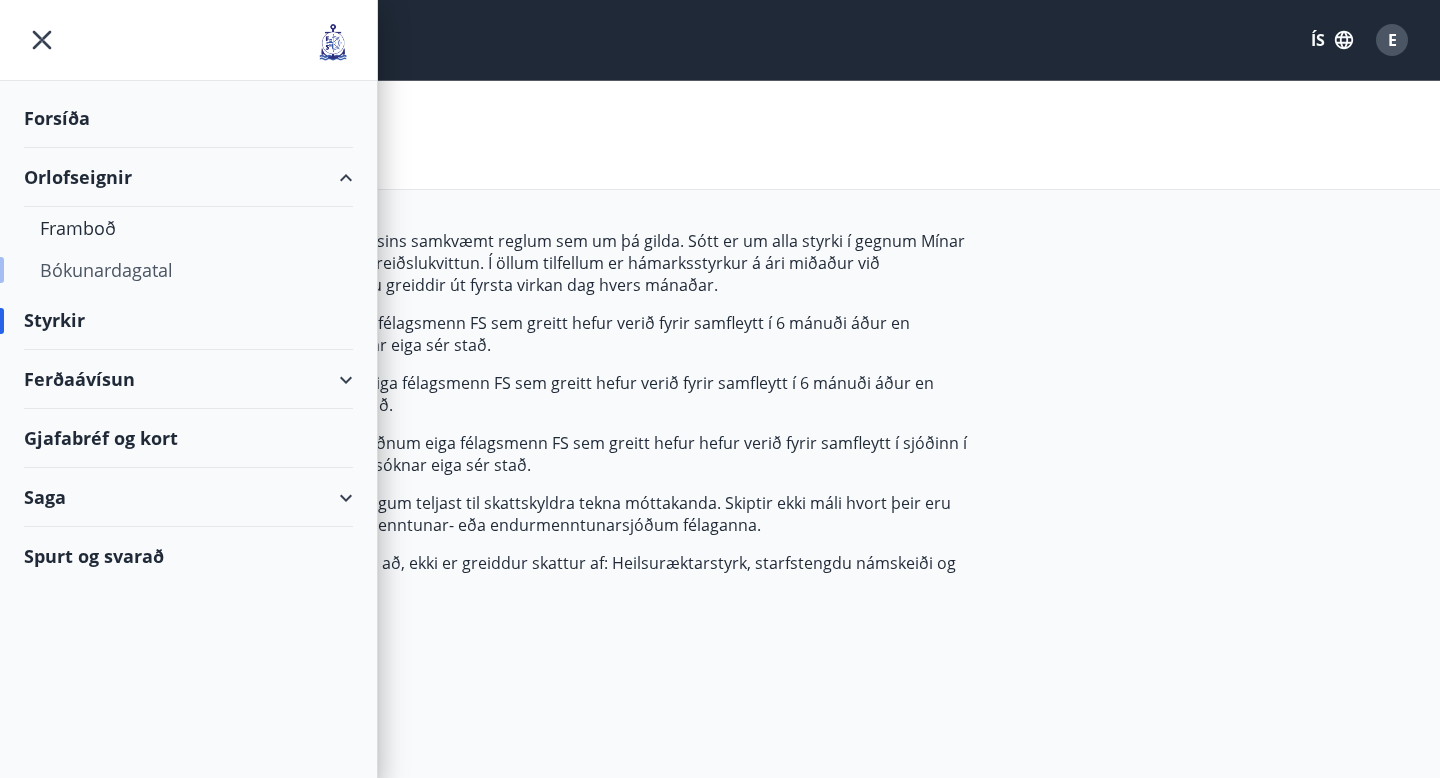 click on "Bókunardagatal" at bounding box center [188, 270] 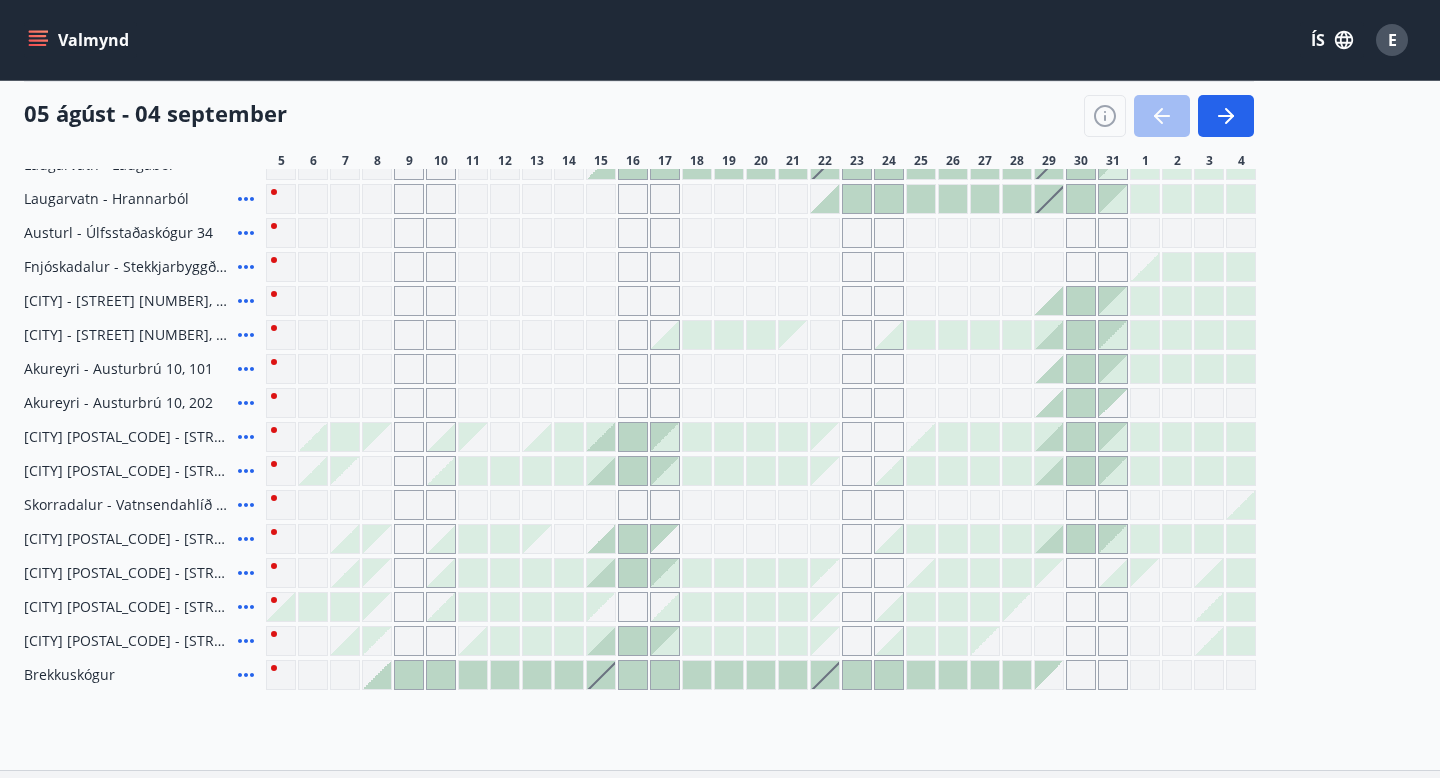 scroll, scrollTop: 352, scrollLeft: 0, axis: vertical 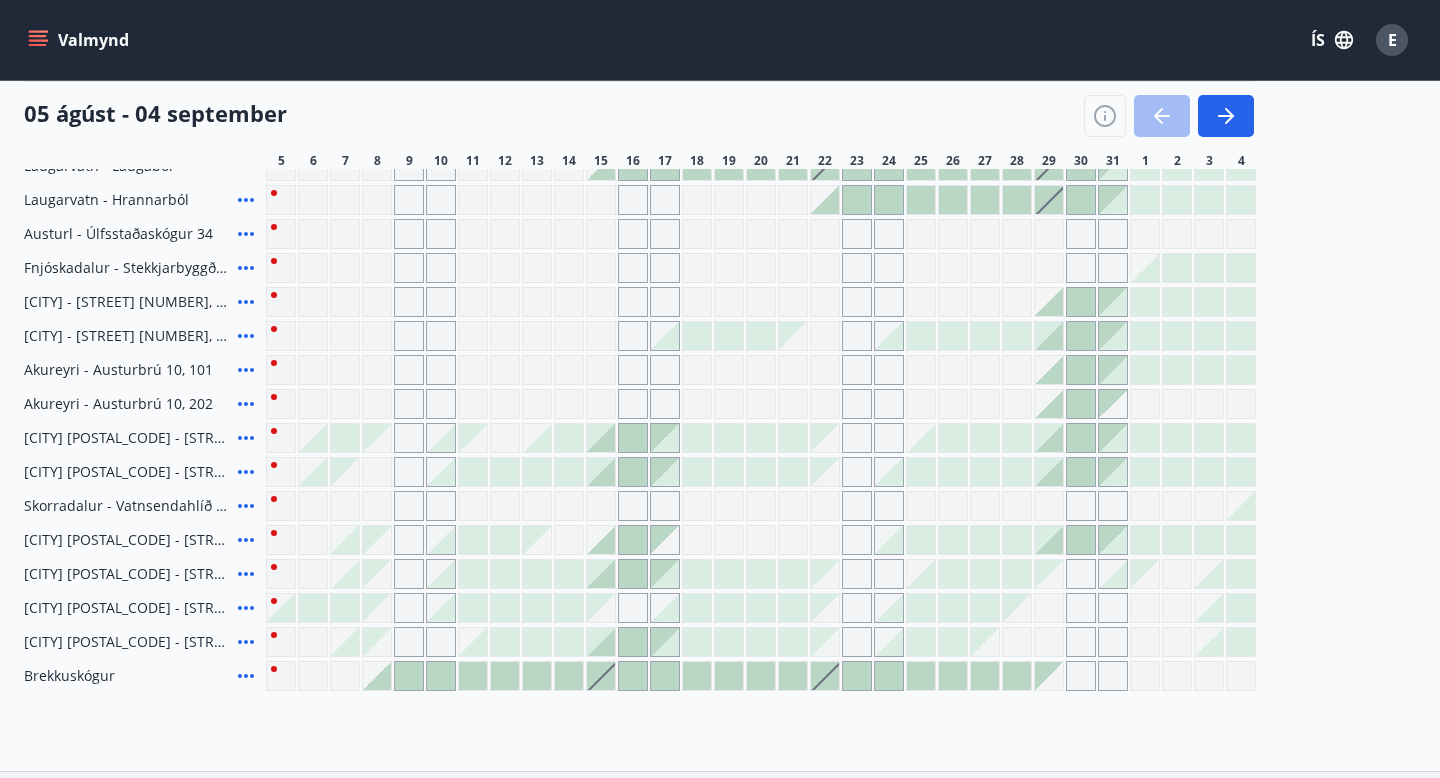 click at bounding box center [601, 438] 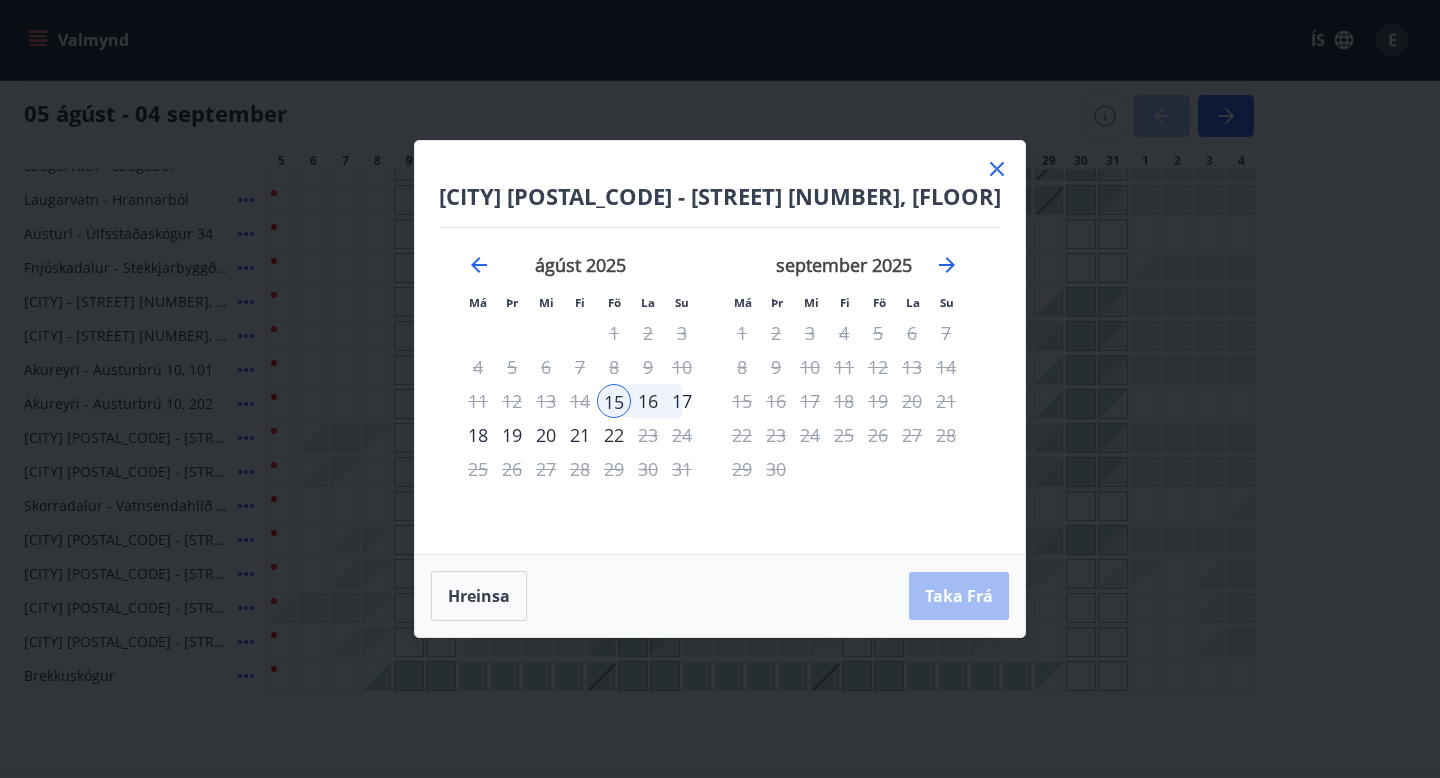 click 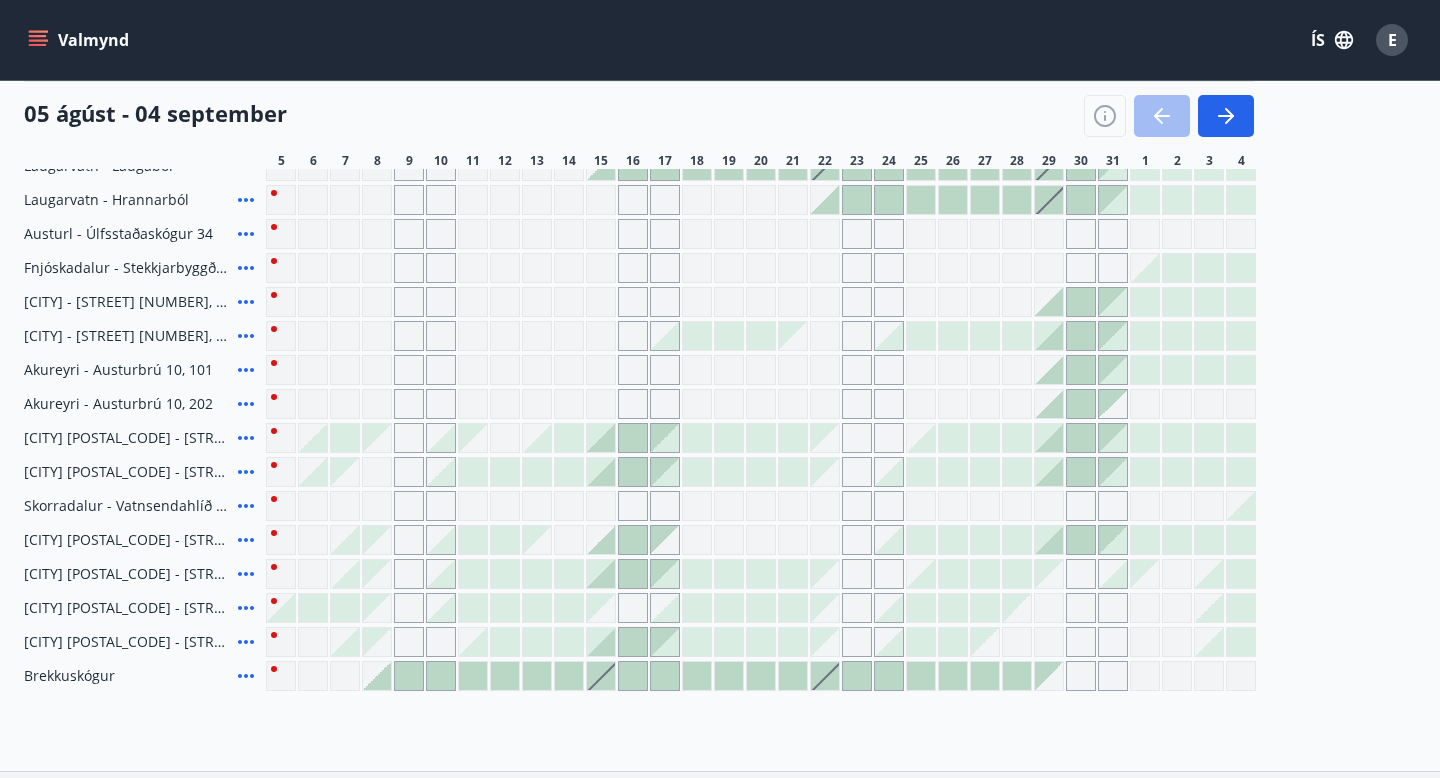 click at bounding box center [985, 166] 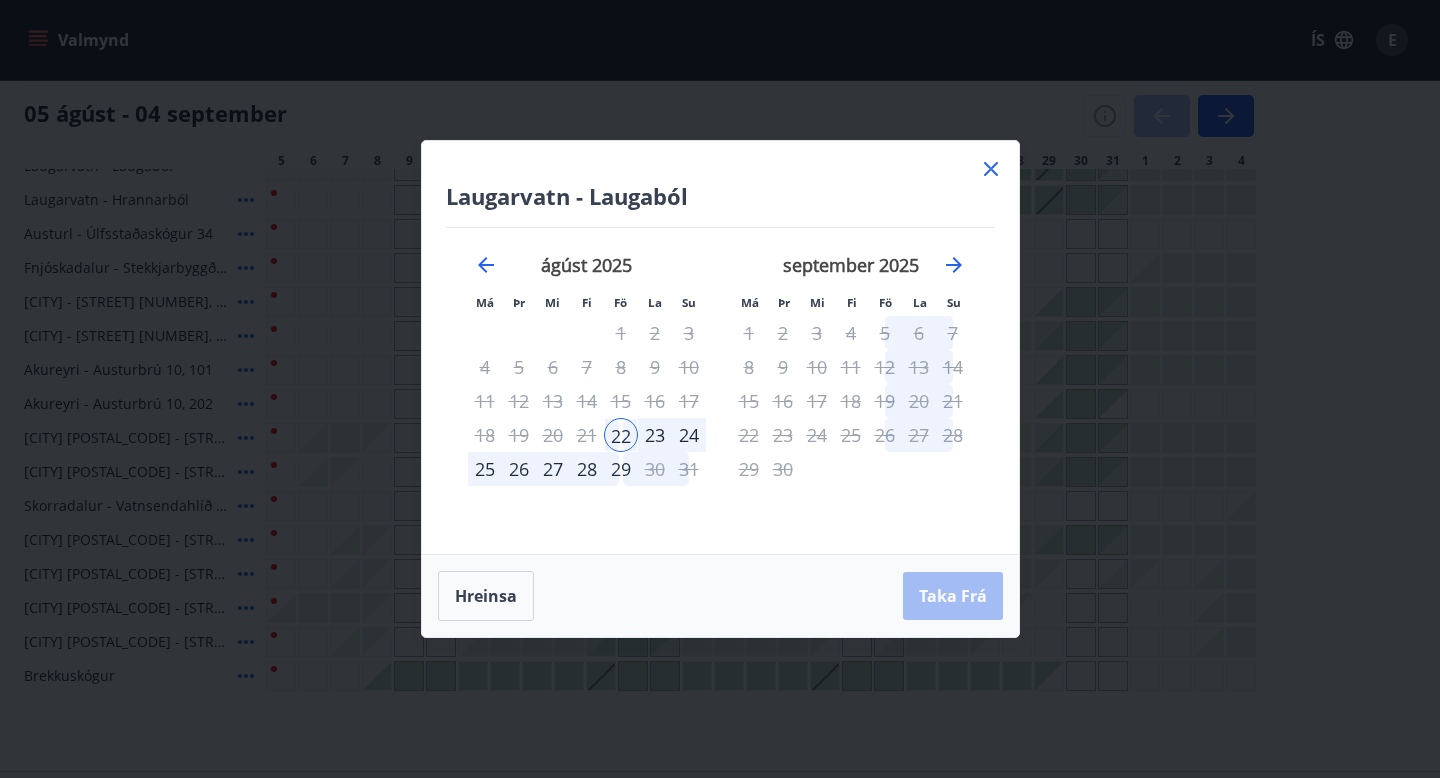 click 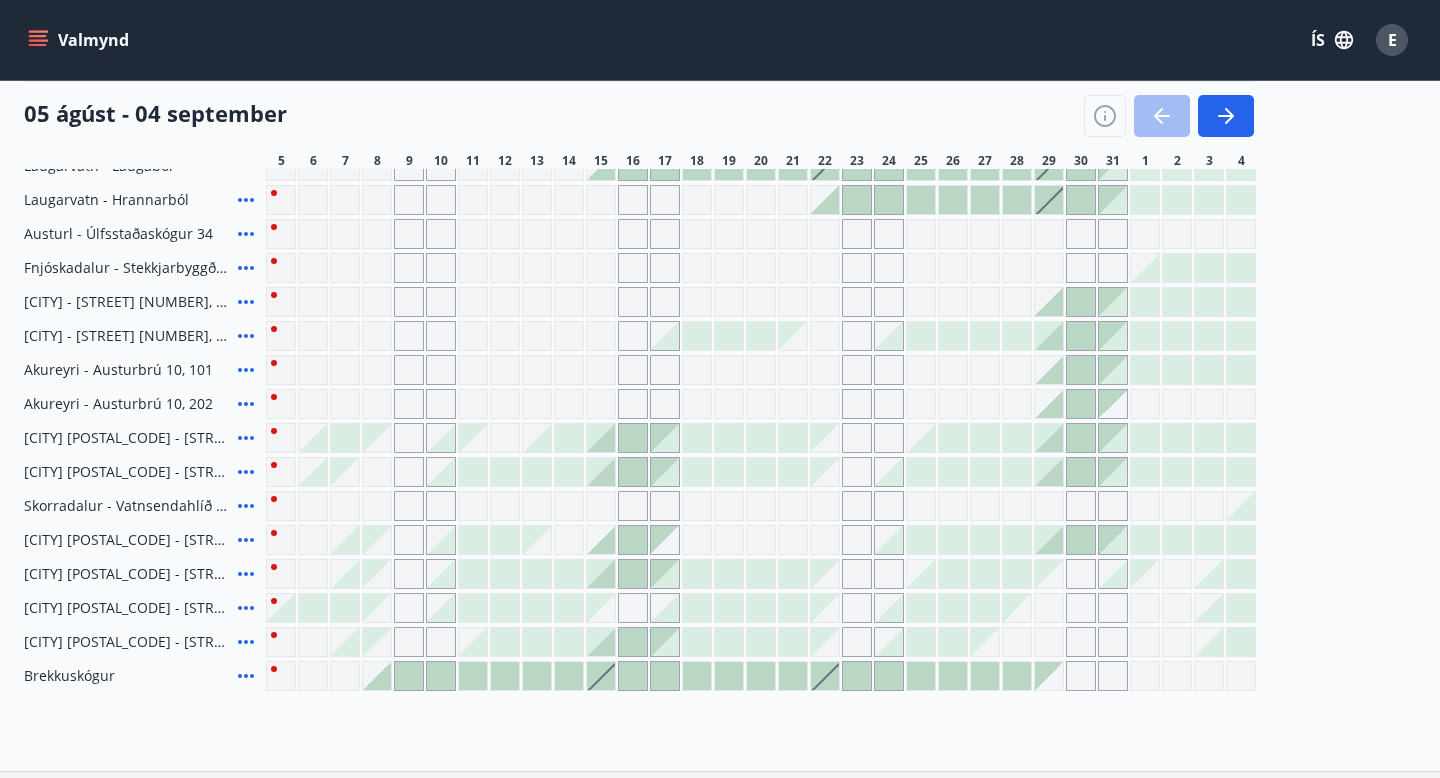 click on "27" at bounding box center (985, 161) 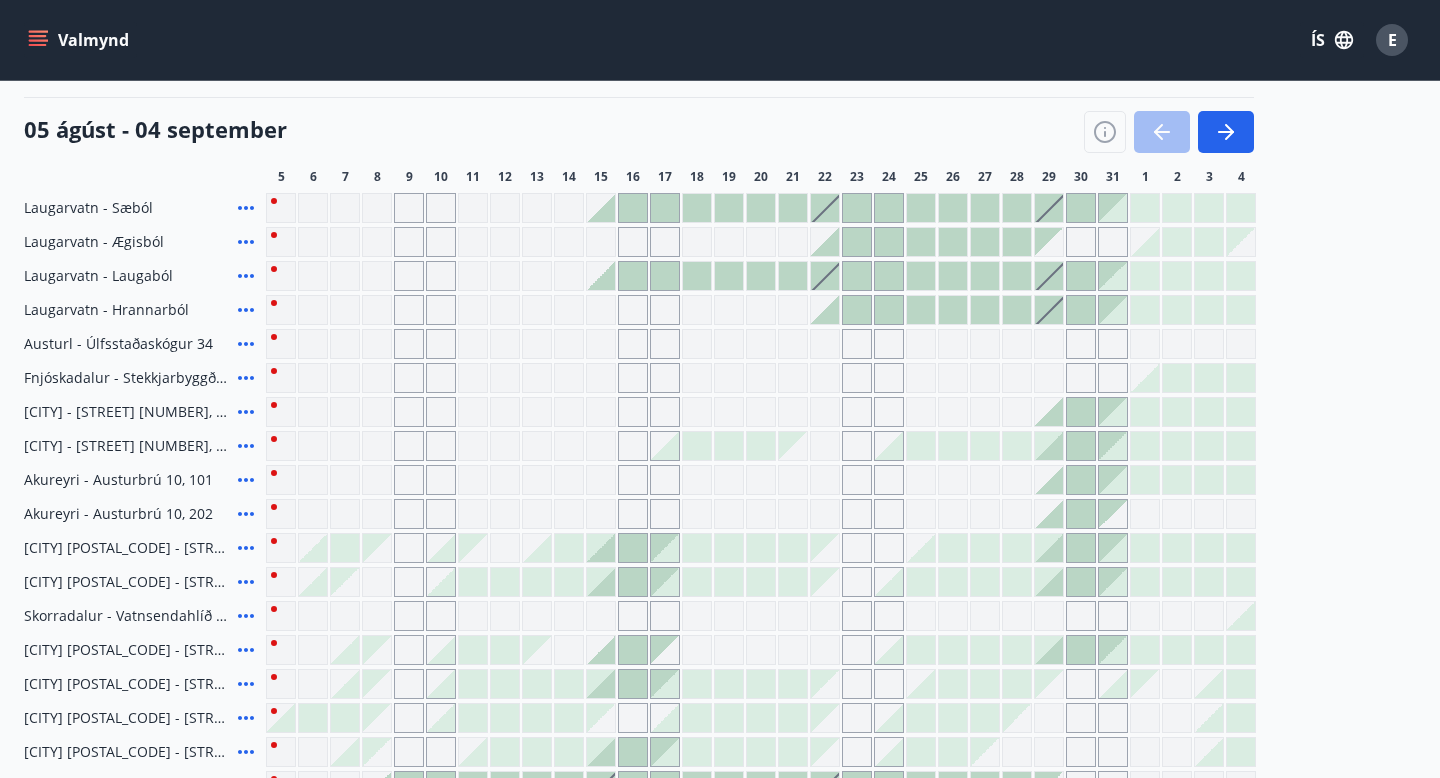 scroll, scrollTop: 238, scrollLeft: 0, axis: vertical 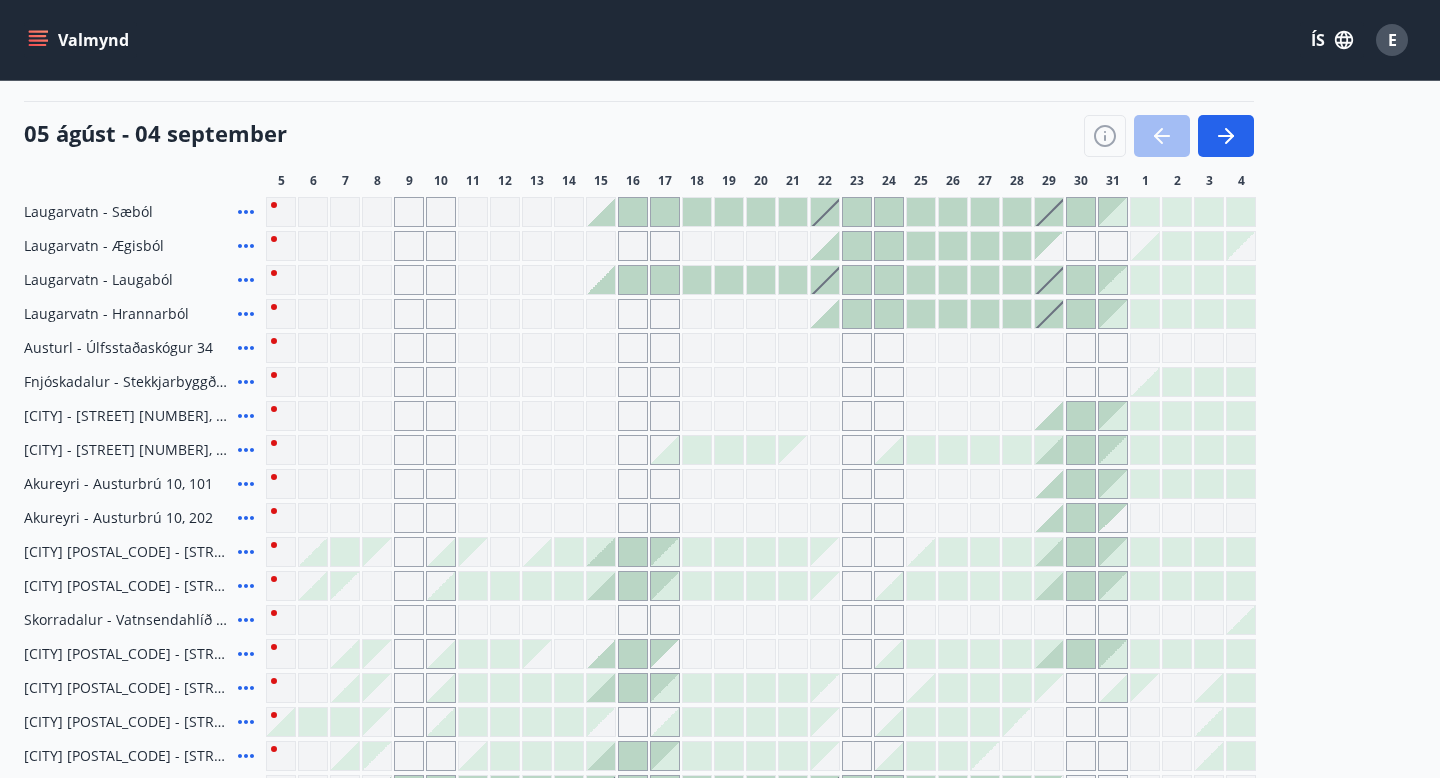 click 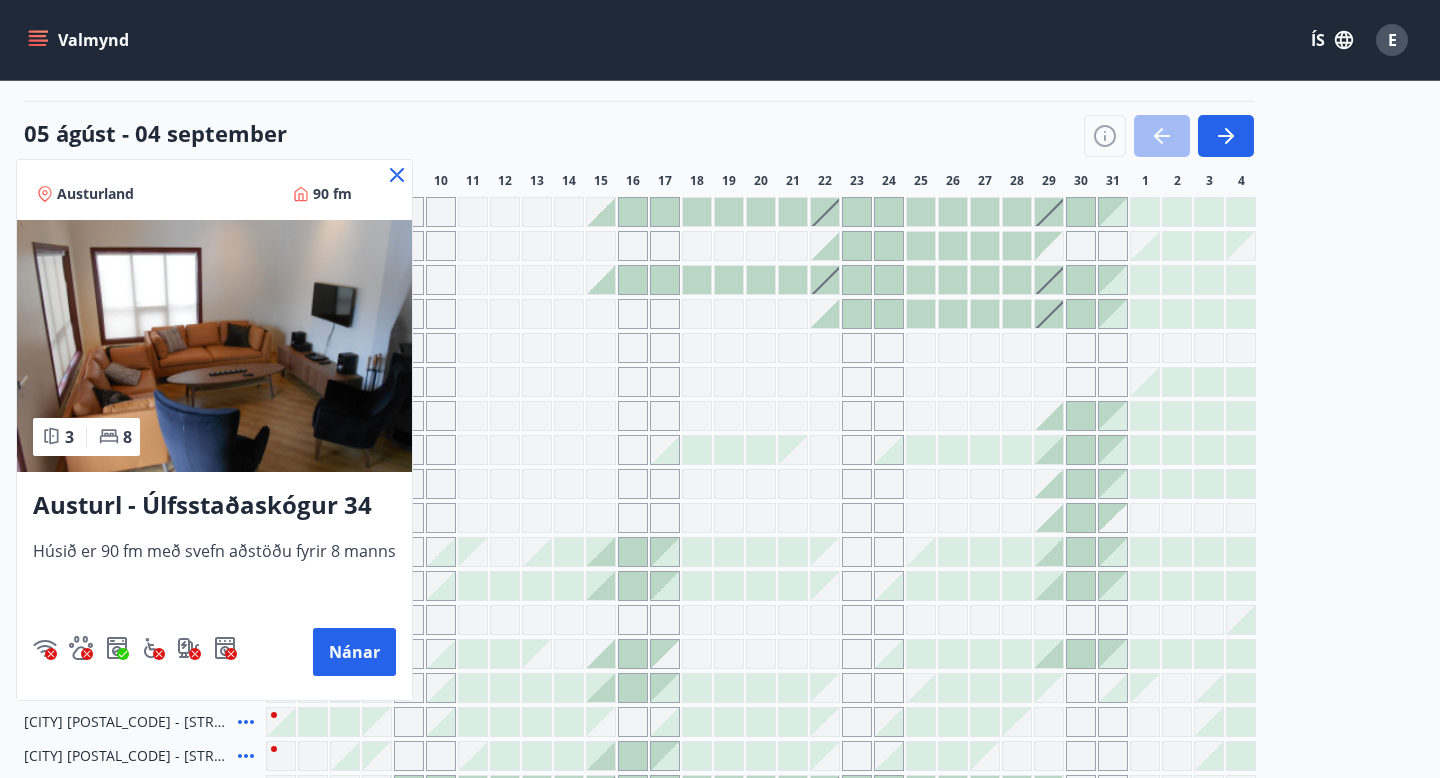 click 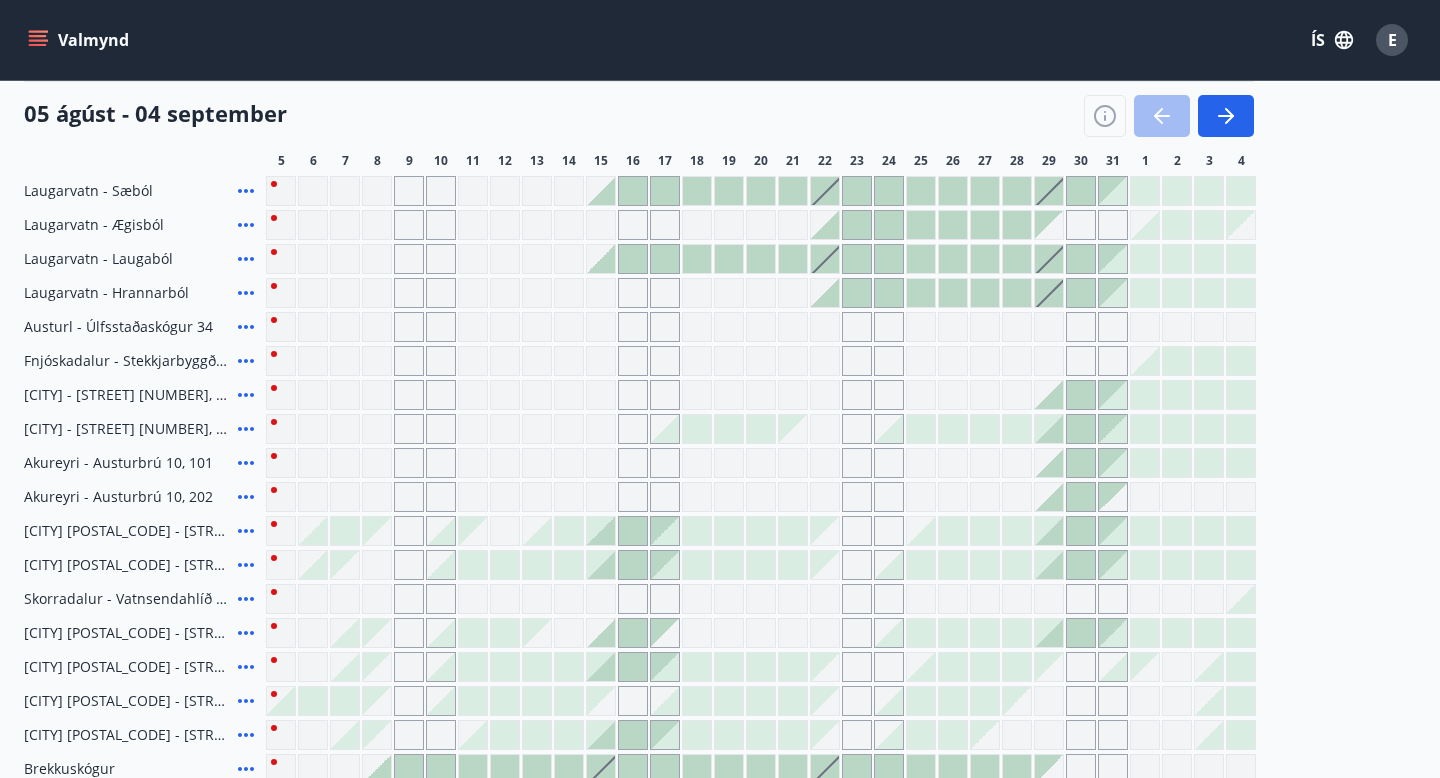scroll, scrollTop: 261, scrollLeft: 0, axis: vertical 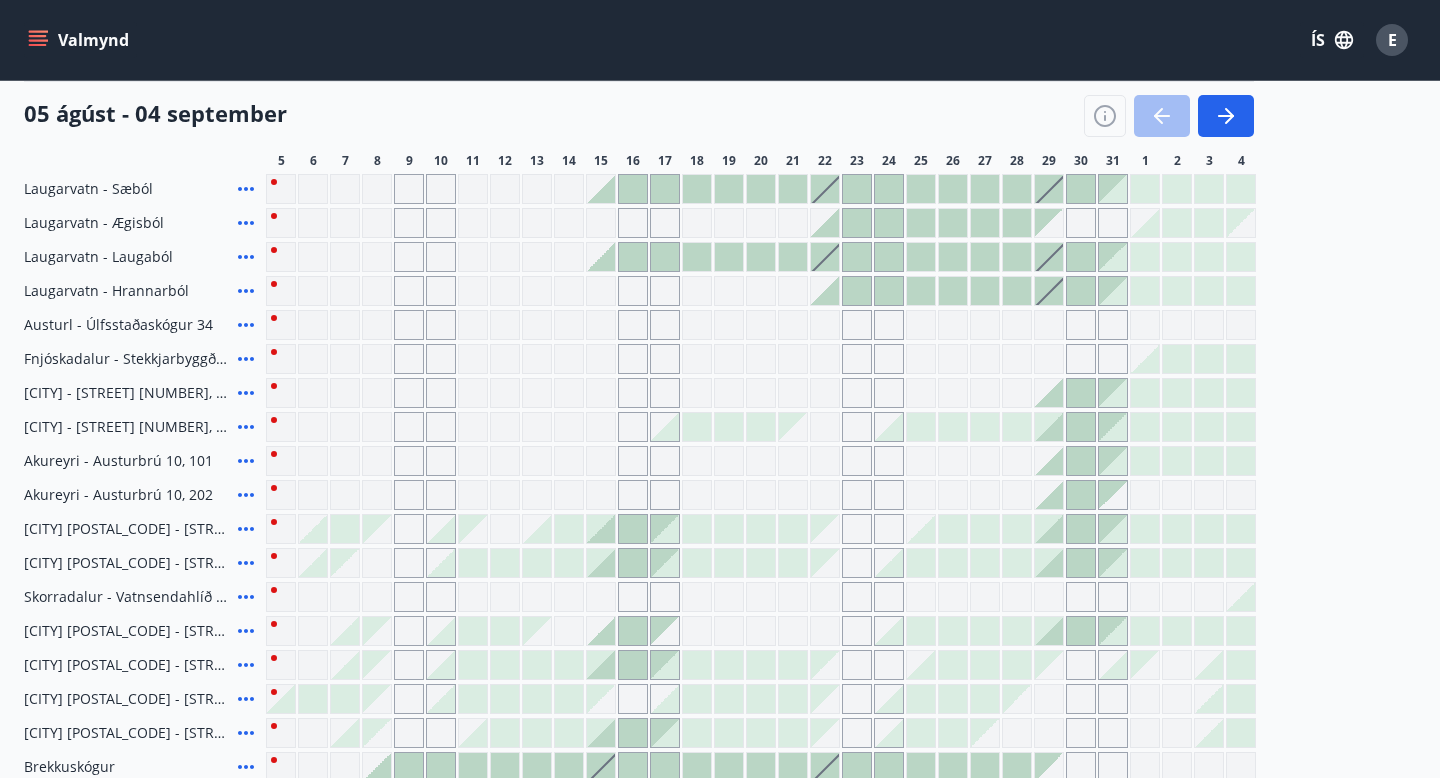 click at bounding box center [633, 393] 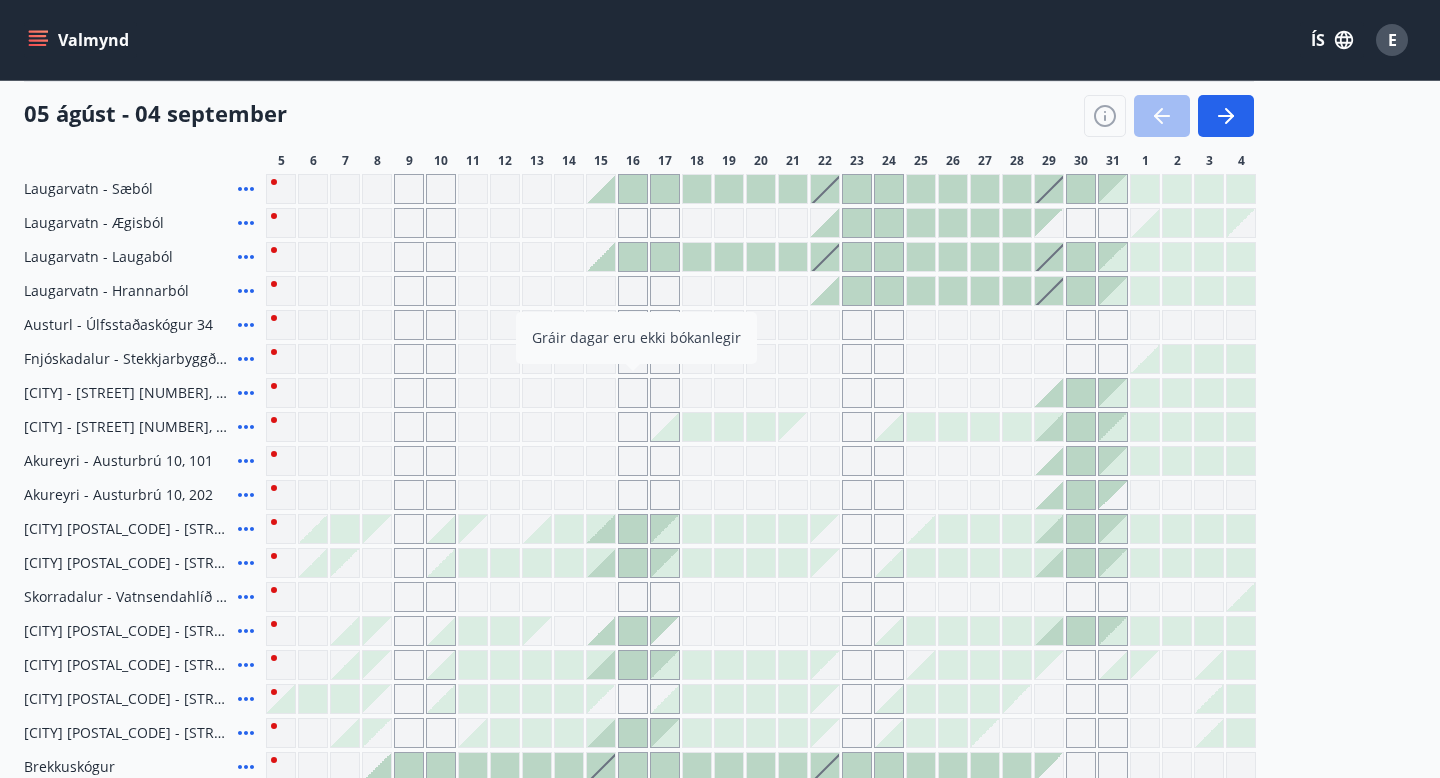 click at bounding box center (601, 393) 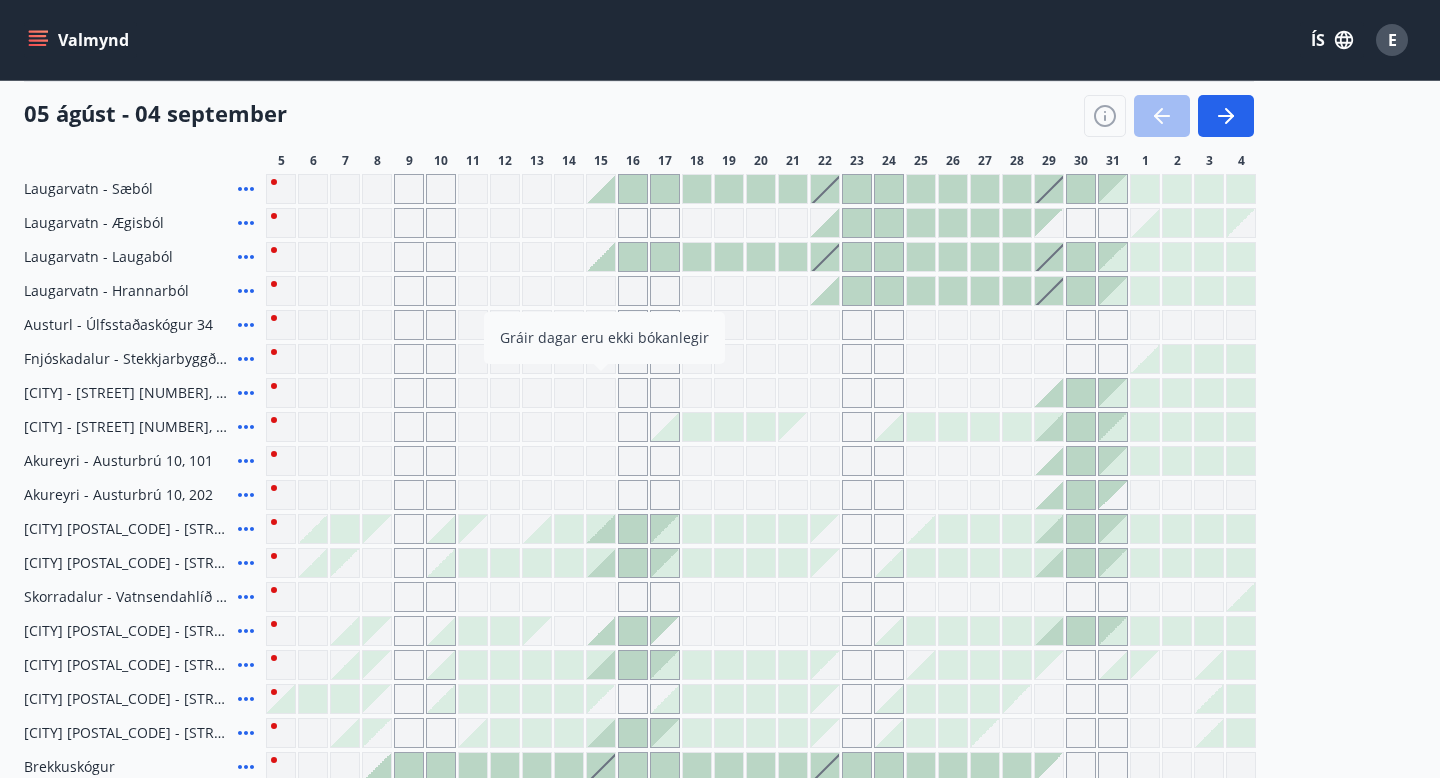 click at bounding box center (665, 427) 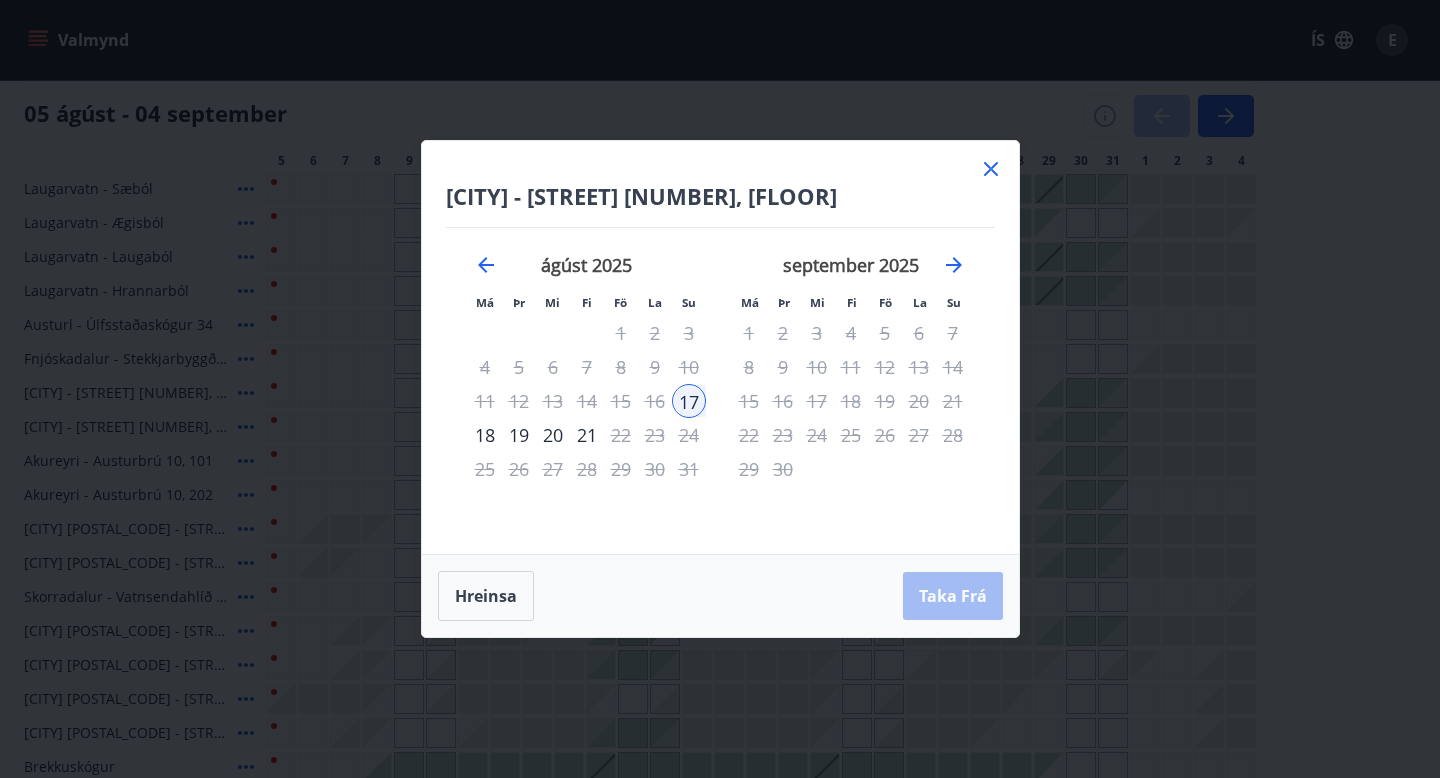 click 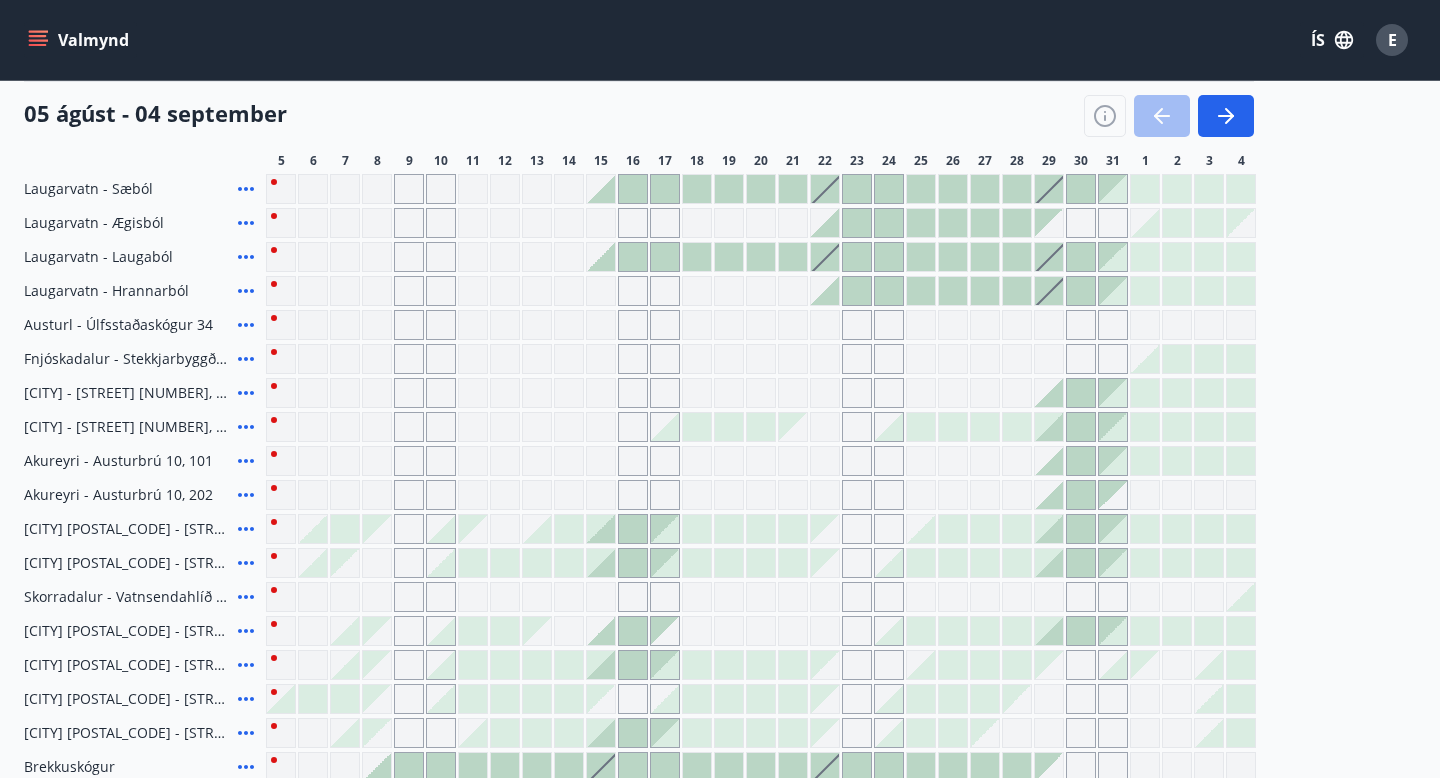 click at bounding box center [665, 427] 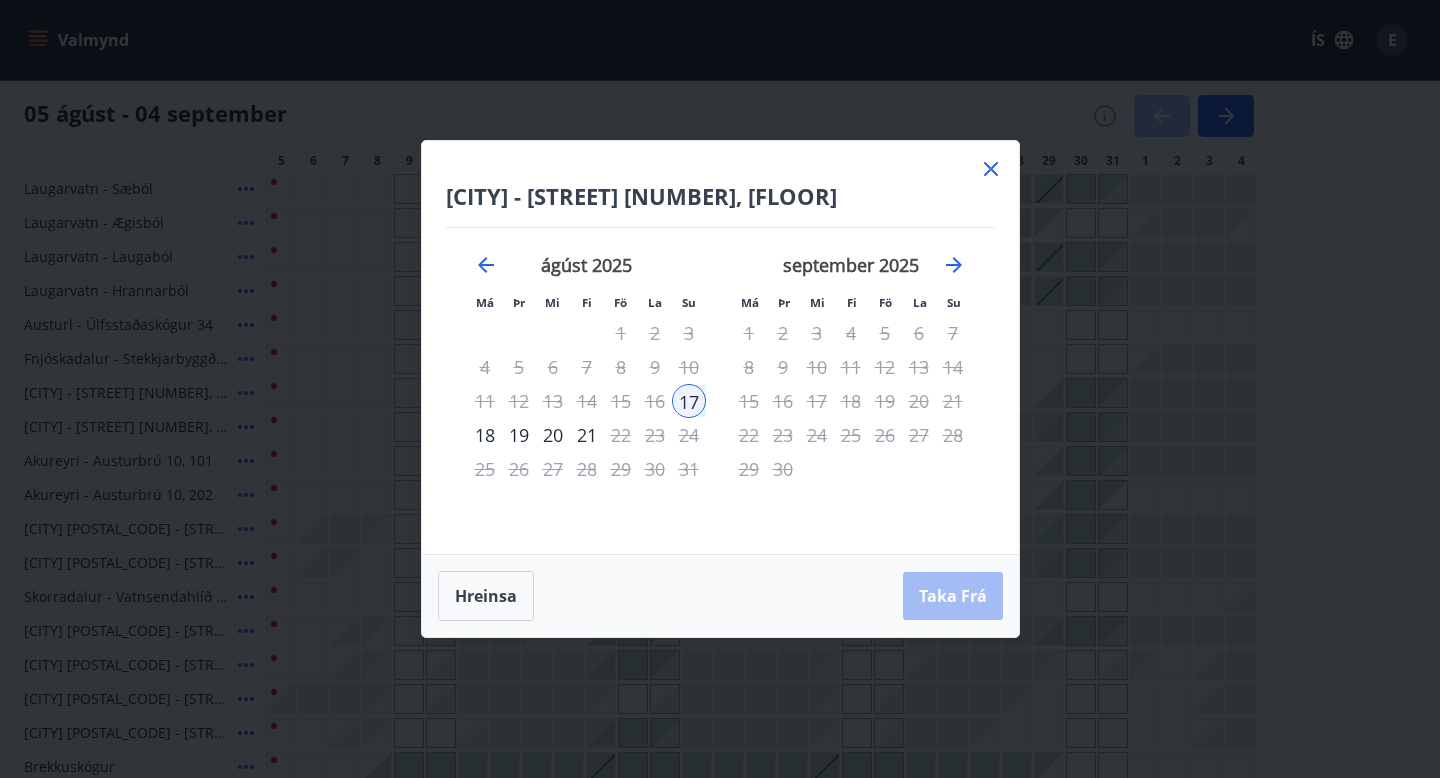 click 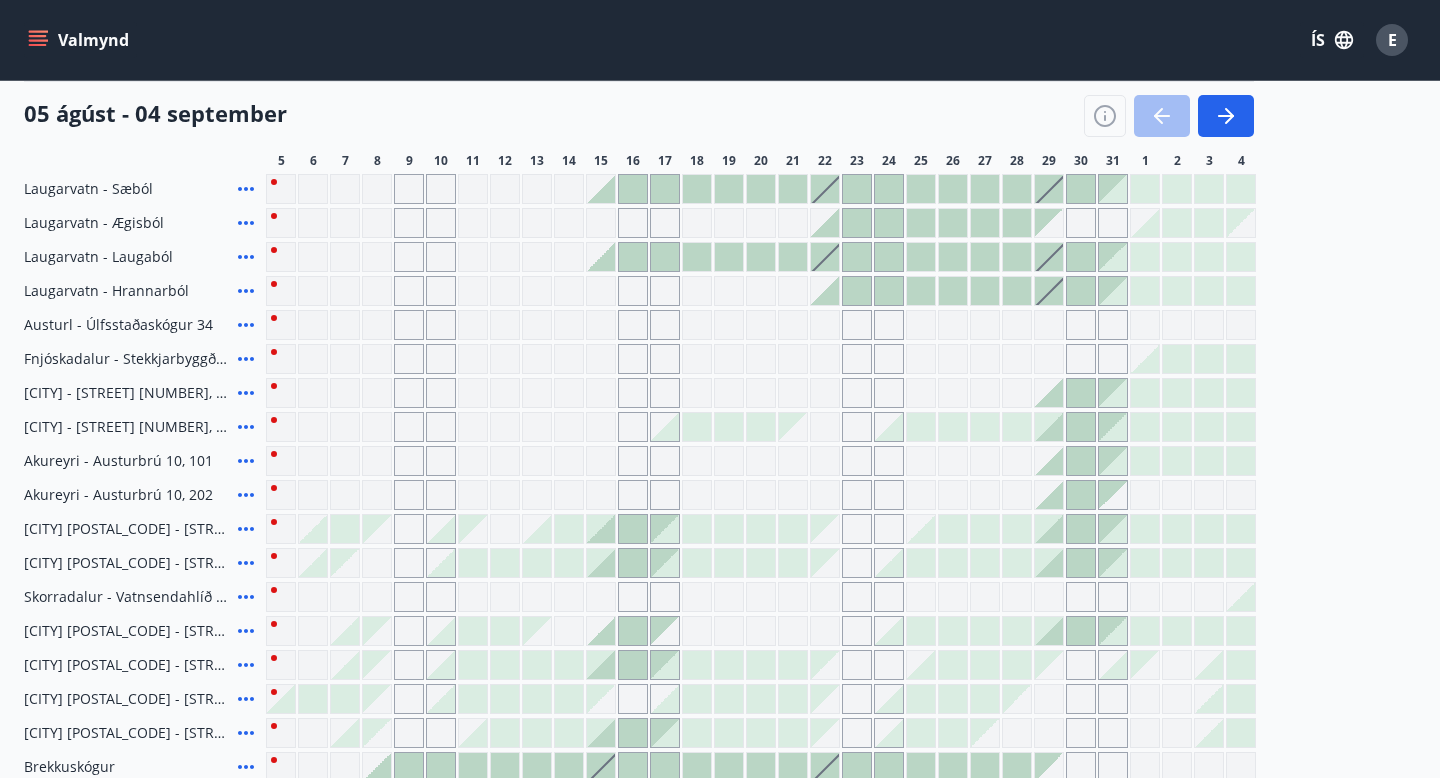click at bounding box center (1081, 529) 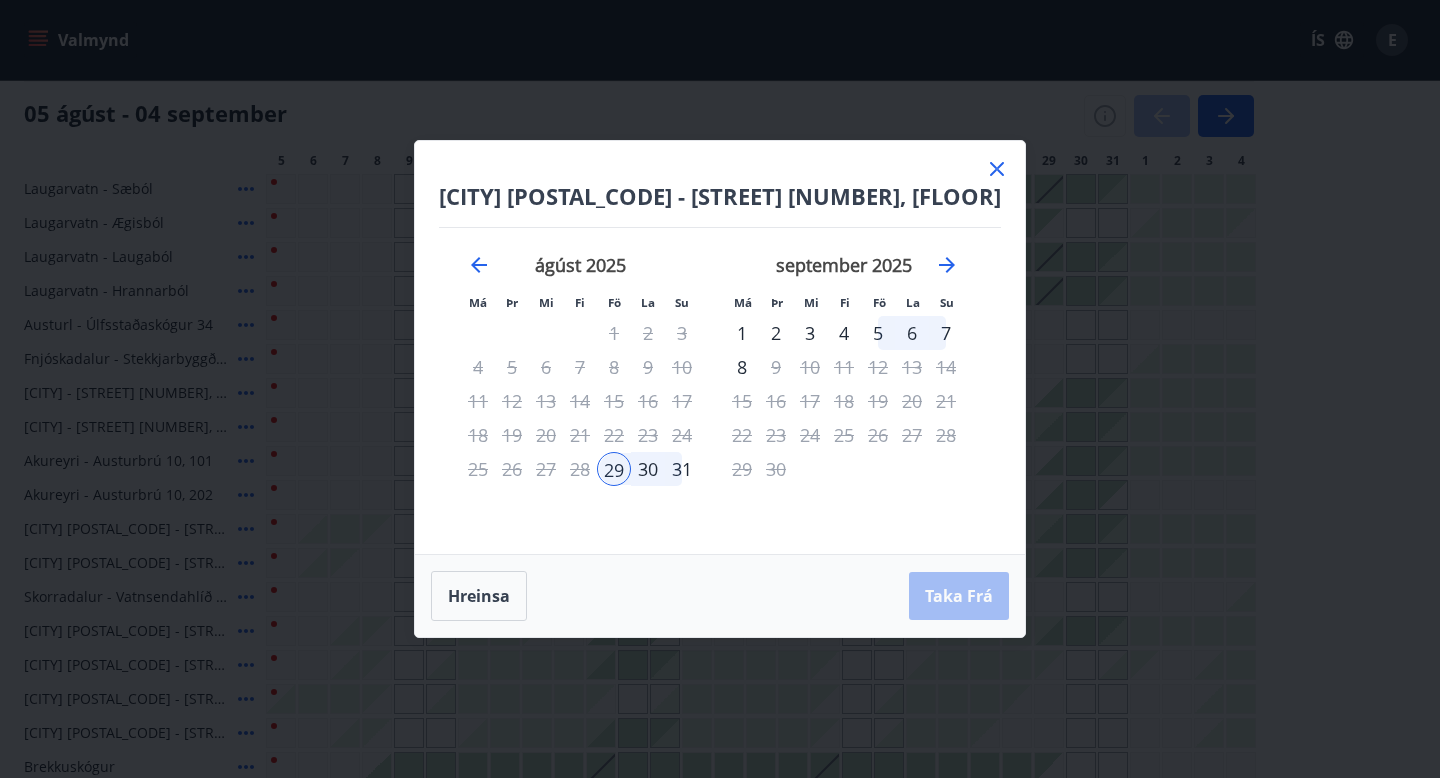 click 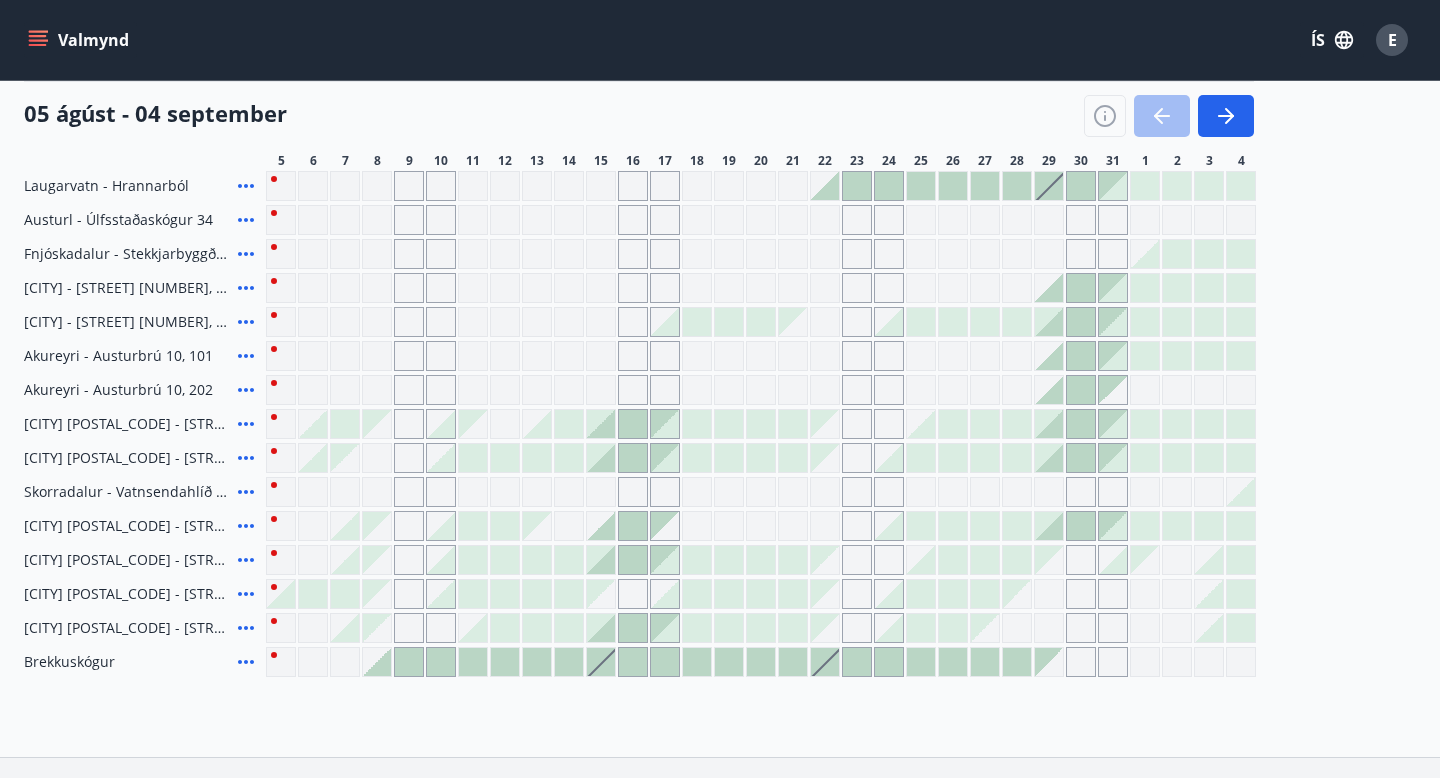 scroll, scrollTop: 364, scrollLeft: 0, axis: vertical 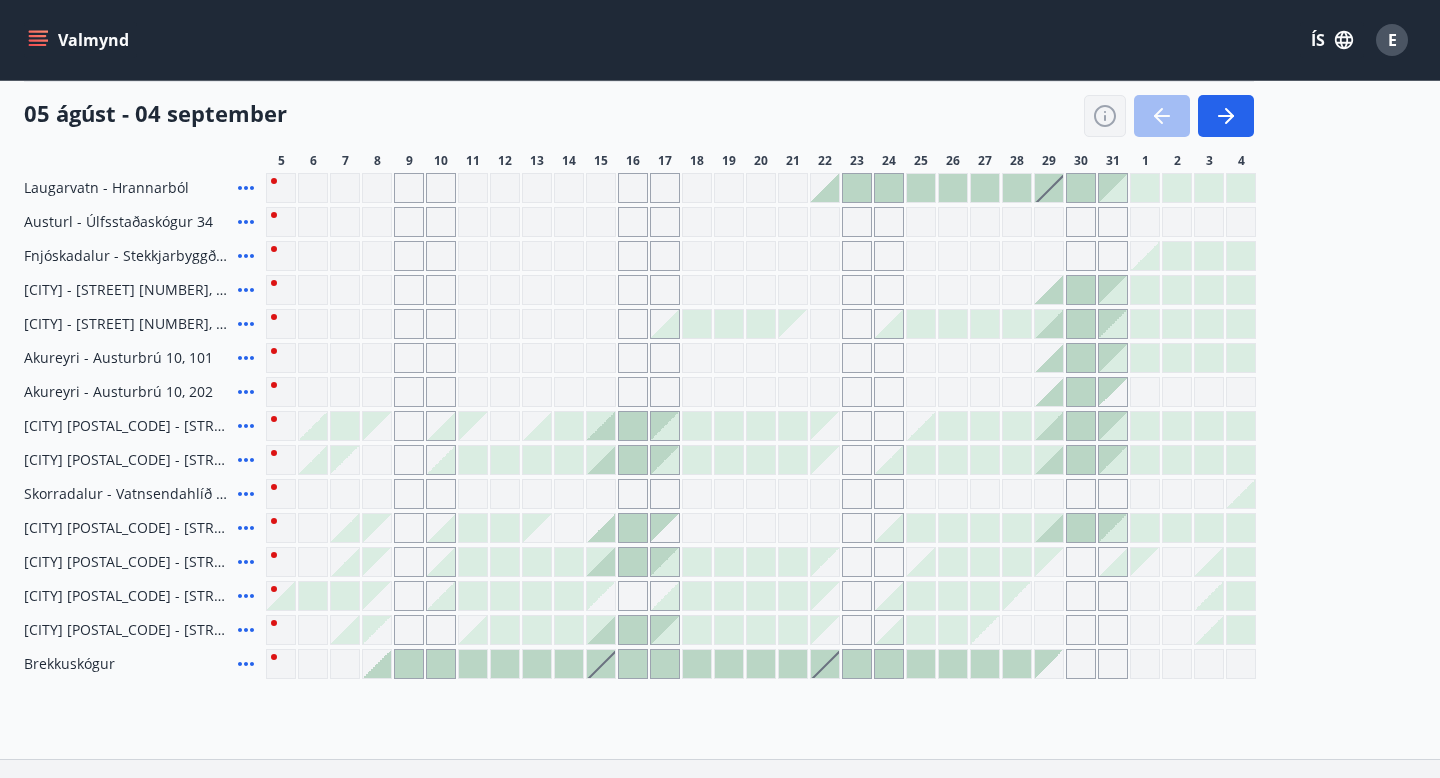 click 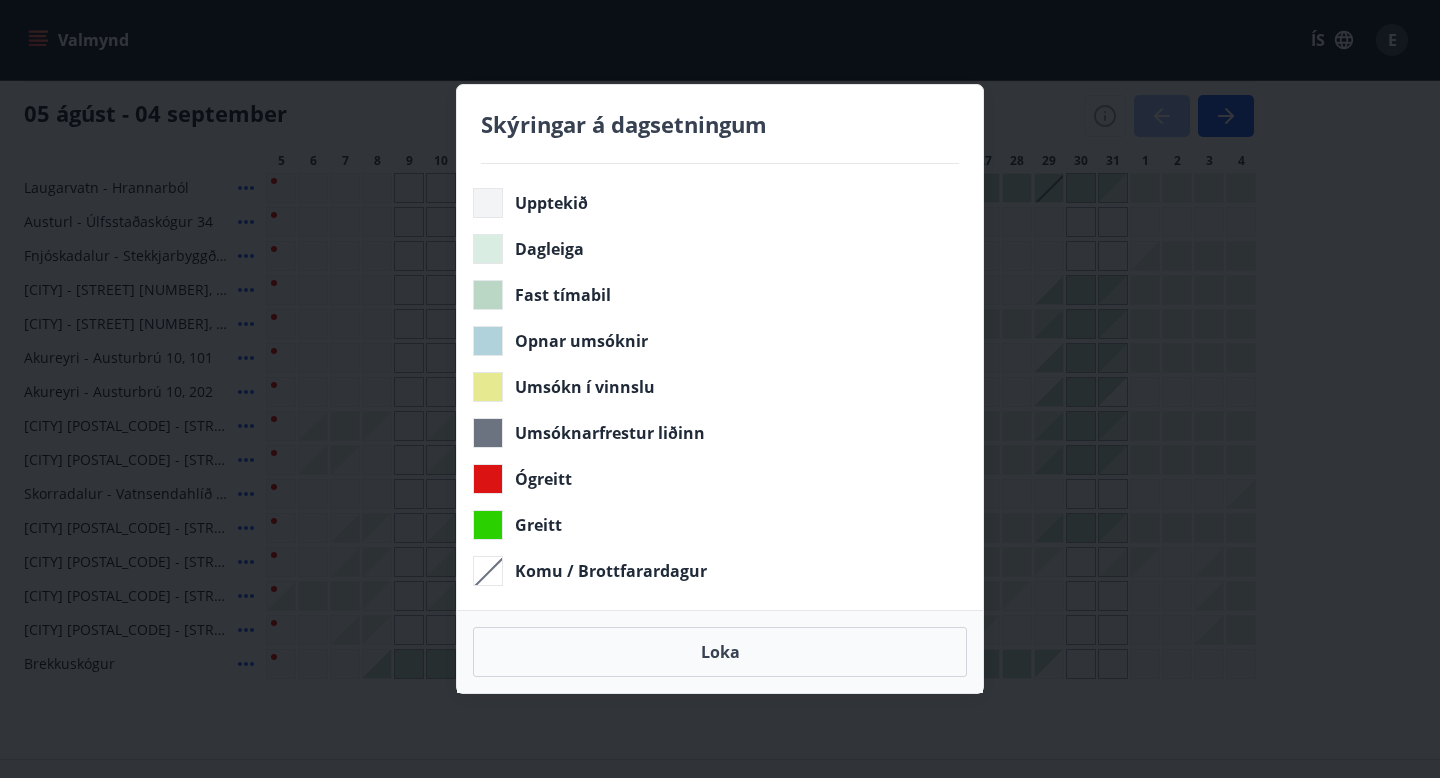 click on "Skýringar á dagsetningum Upptekið Dagleiga Fast tímabil Opnar umsóknir Umsókn í vinnslu Umsóknarfrestur liðinn Ógreitt Greitt Komu / Brottfarardagur Loka" at bounding box center (720, 389) 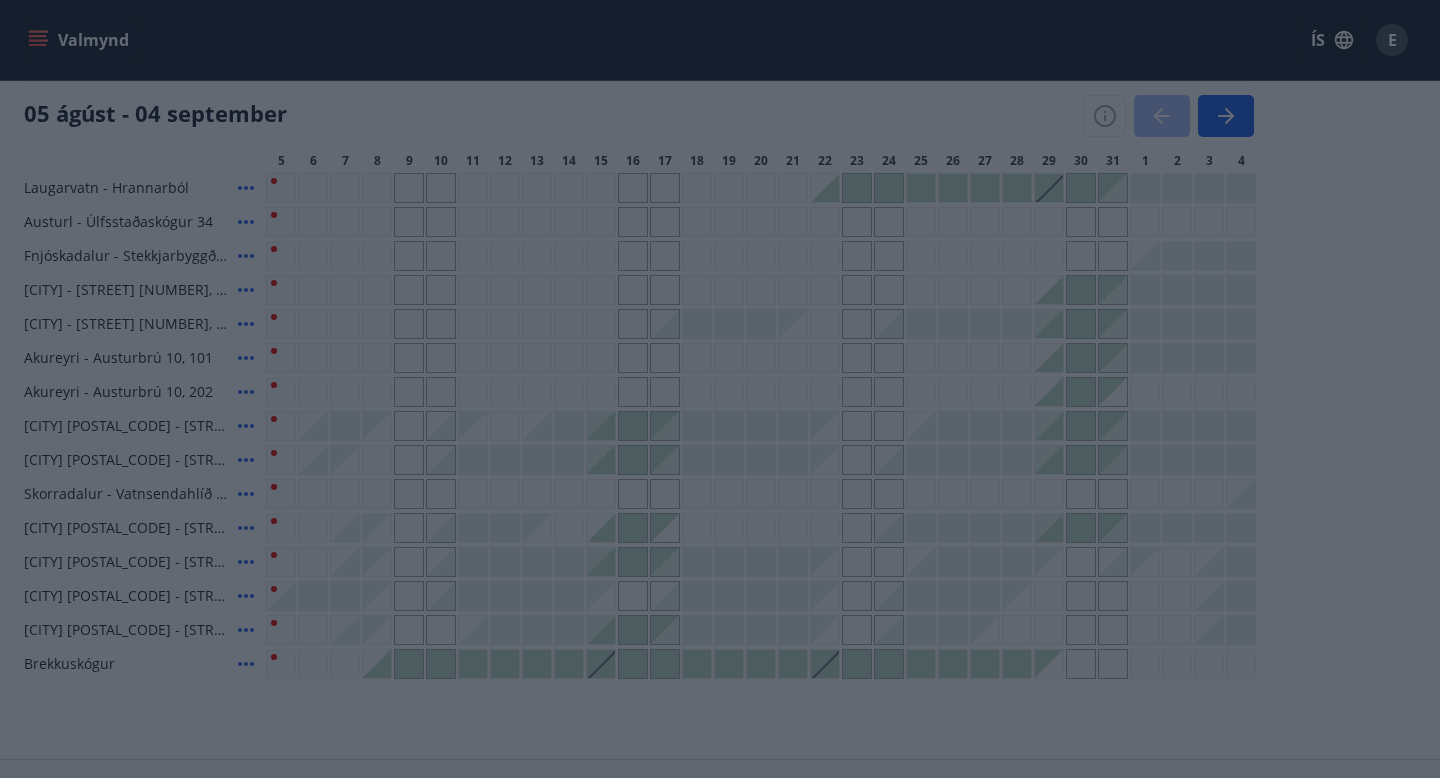 click on "Skýringar á dagsetningum Upptekið Dagleiga Fast tímabil Opnar umsóknir Umsókn í vinnslu Umsóknarfrestur liðinn Ógreitt Greitt Komu / Brottfarardagur Loka" at bounding box center [720, 389] 